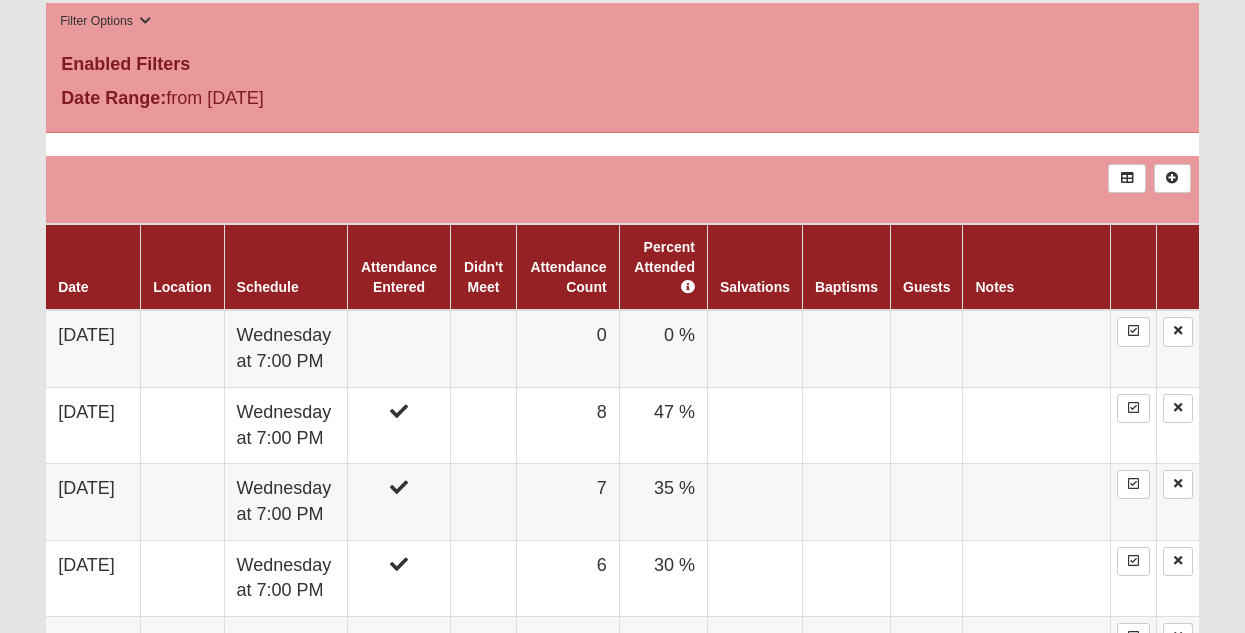 scroll, scrollTop: 1018, scrollLeft: 0, axis: vertical 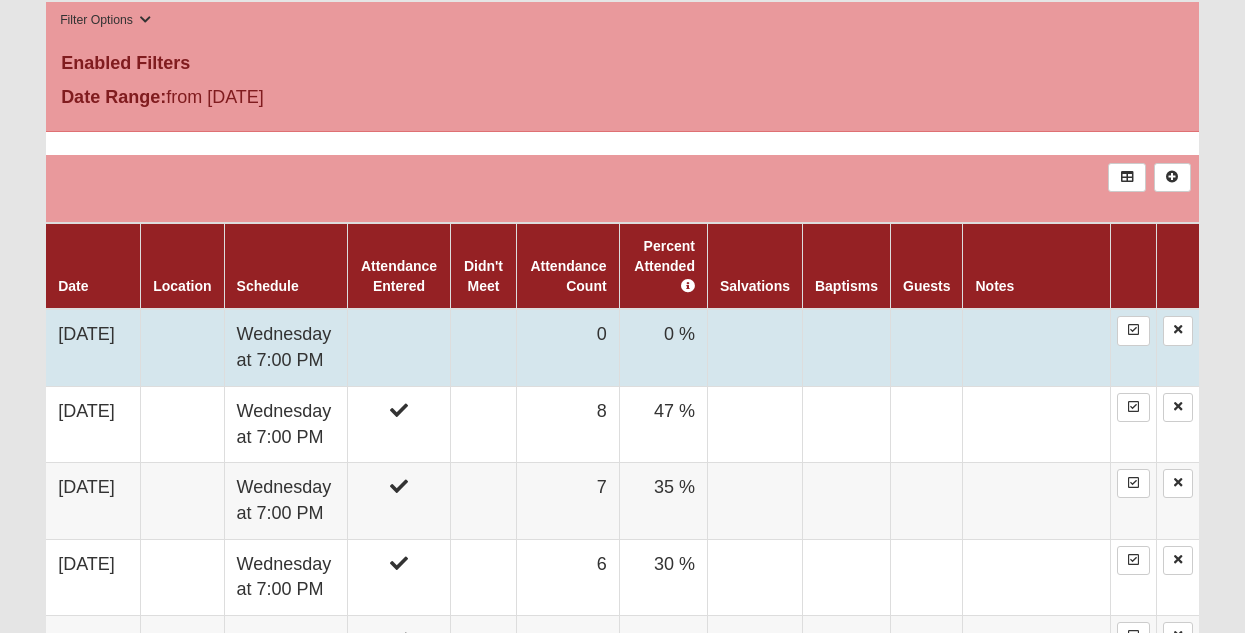 click at bounding box center (483, 347) 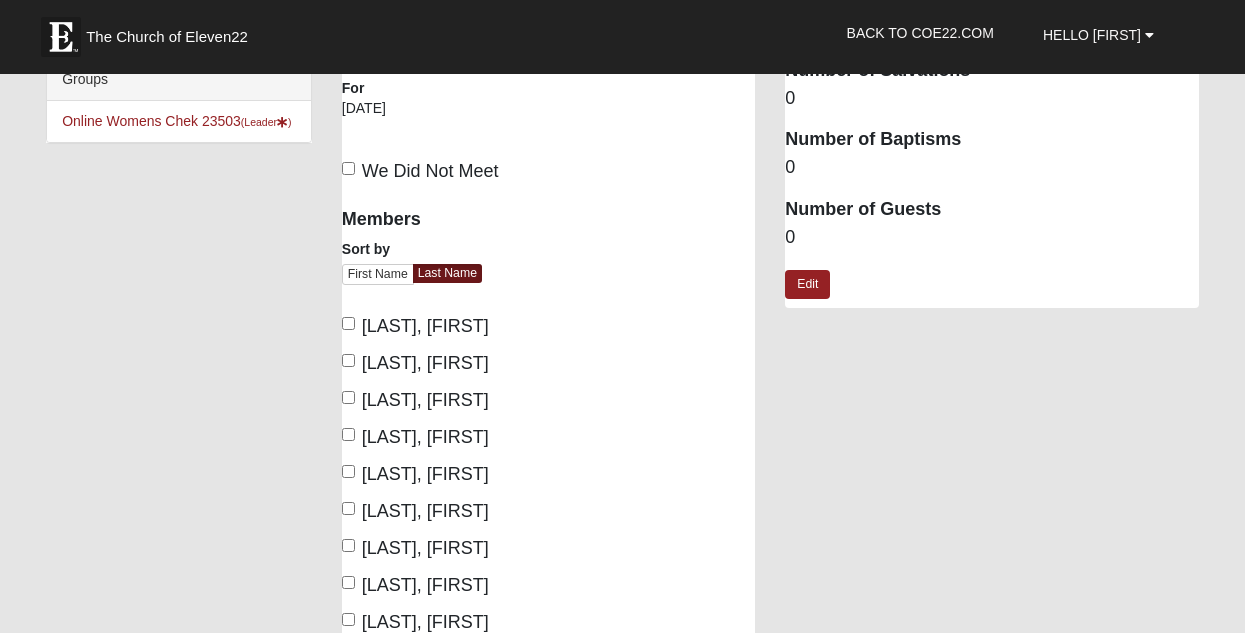 scroll, scrollTop: 26, scrollLeft: 0, axis: vertical 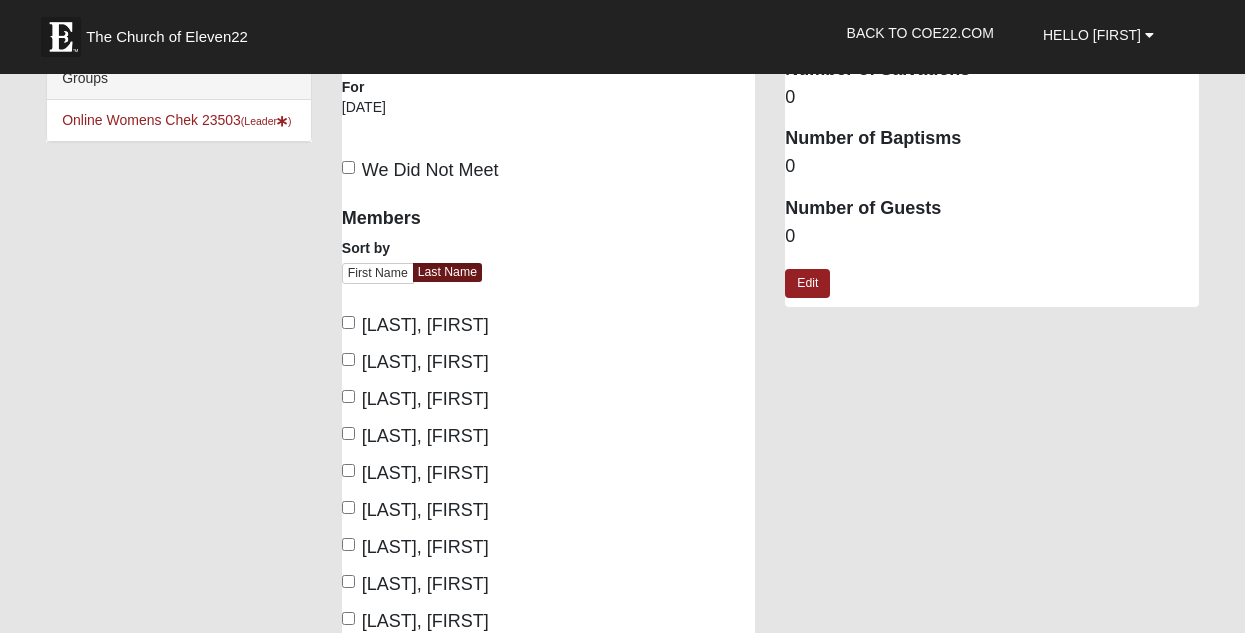 click on "Chek, Abigail" at bounding box center (415, 362) 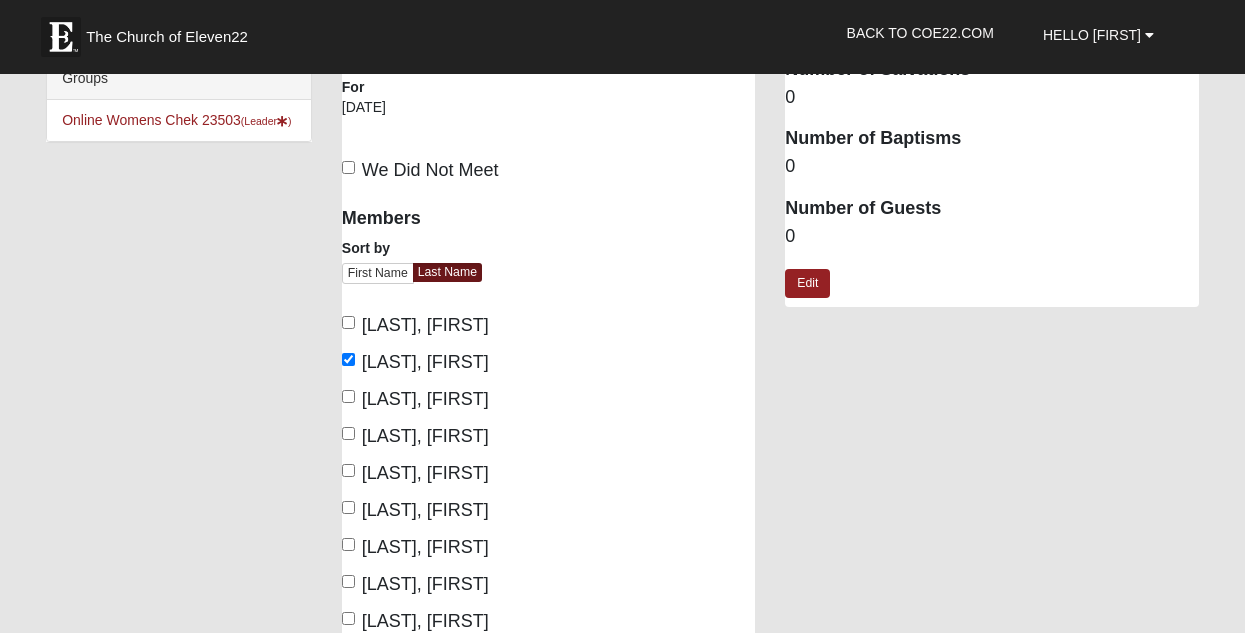 click on "Chek, Joanne" at bounding box center (348, 396) 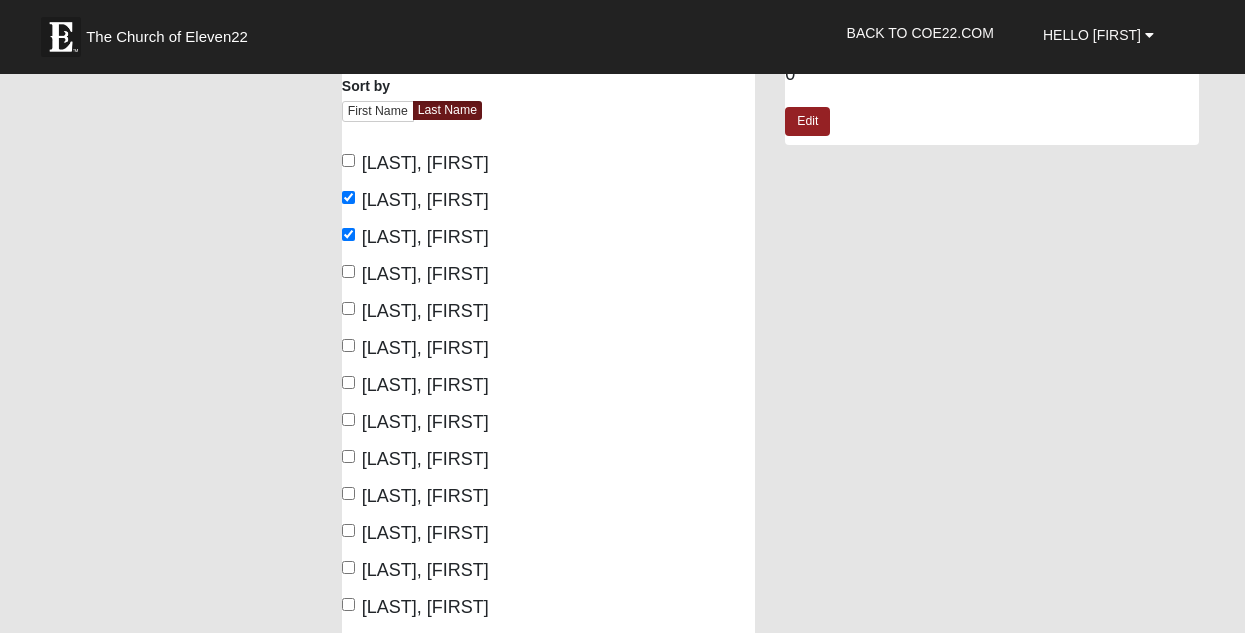 scroll, scrollTop: 186, scrollLeft: 0, axis: vertical 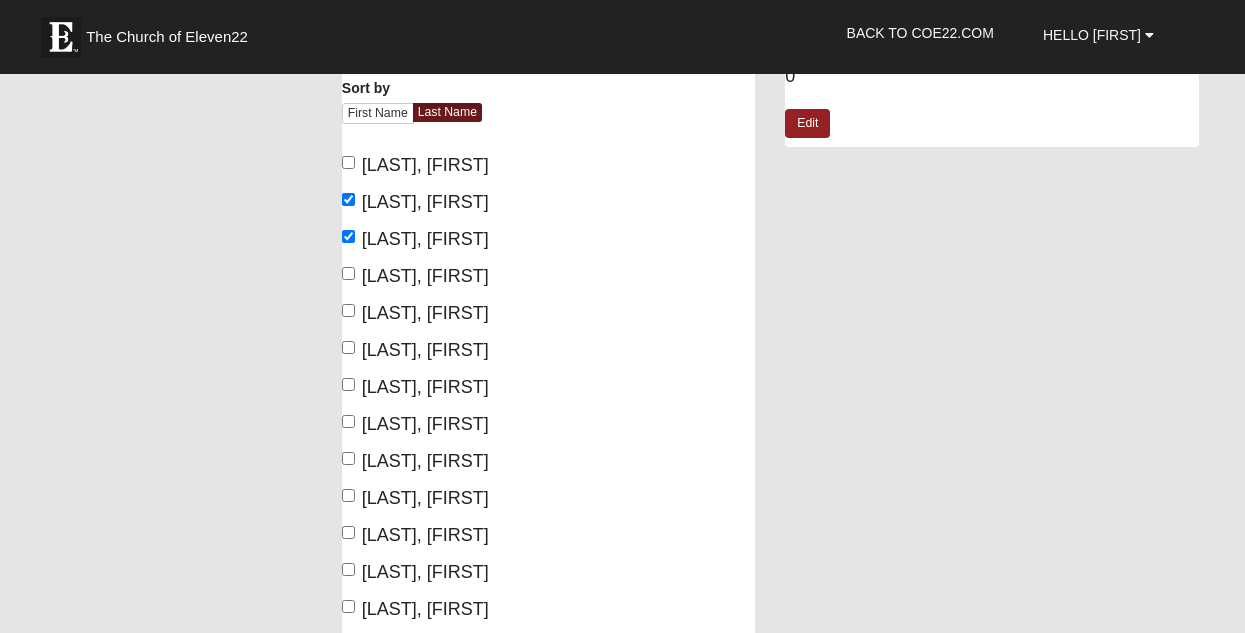 click on "Knutson-Pine, Julie" at bounding box center [415, 424] 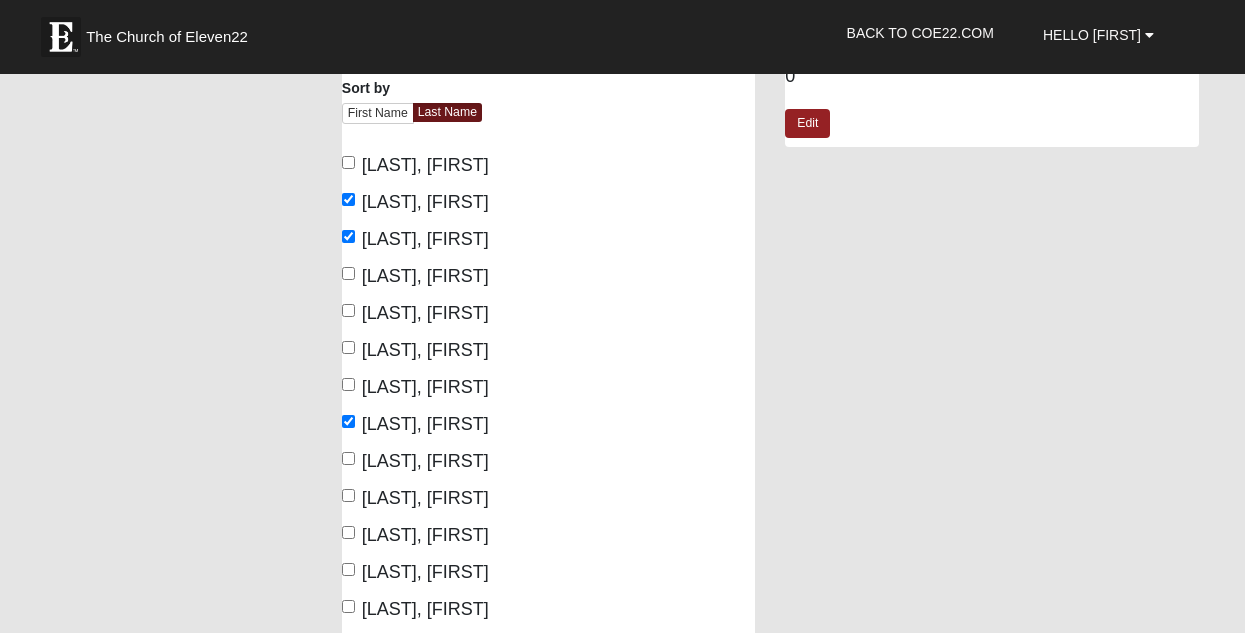 click on "Lee, Hope" at bounding box center [415, 461] 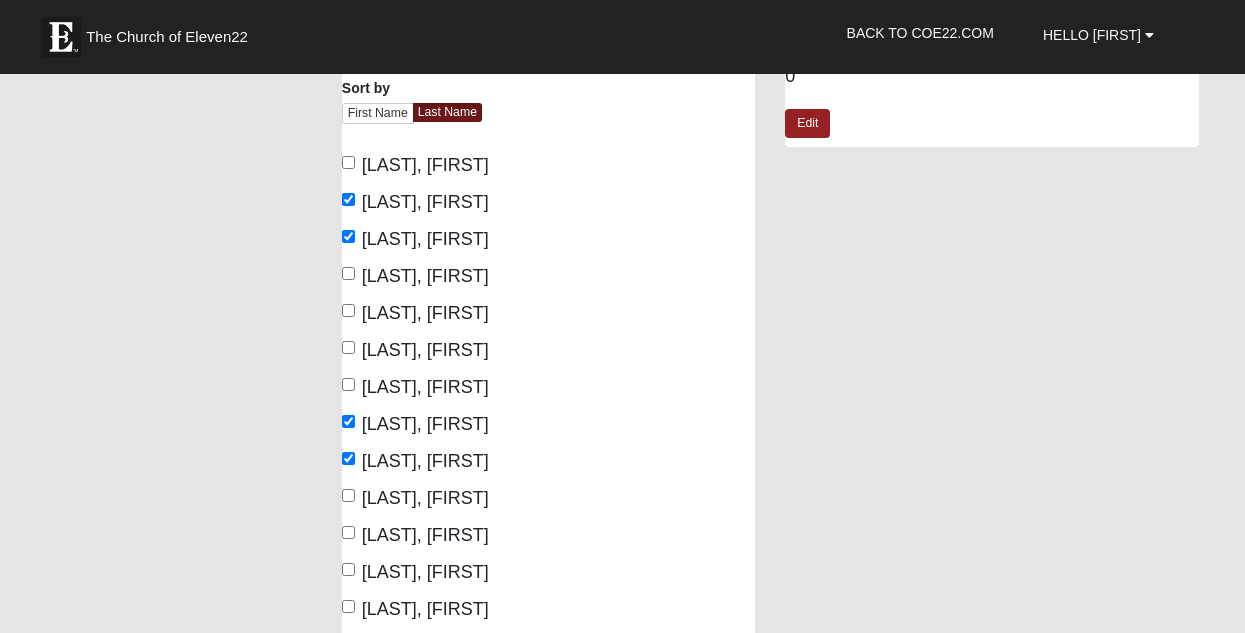 click on "Montoya-Evans, Deana" at bounding box center (415, 498) 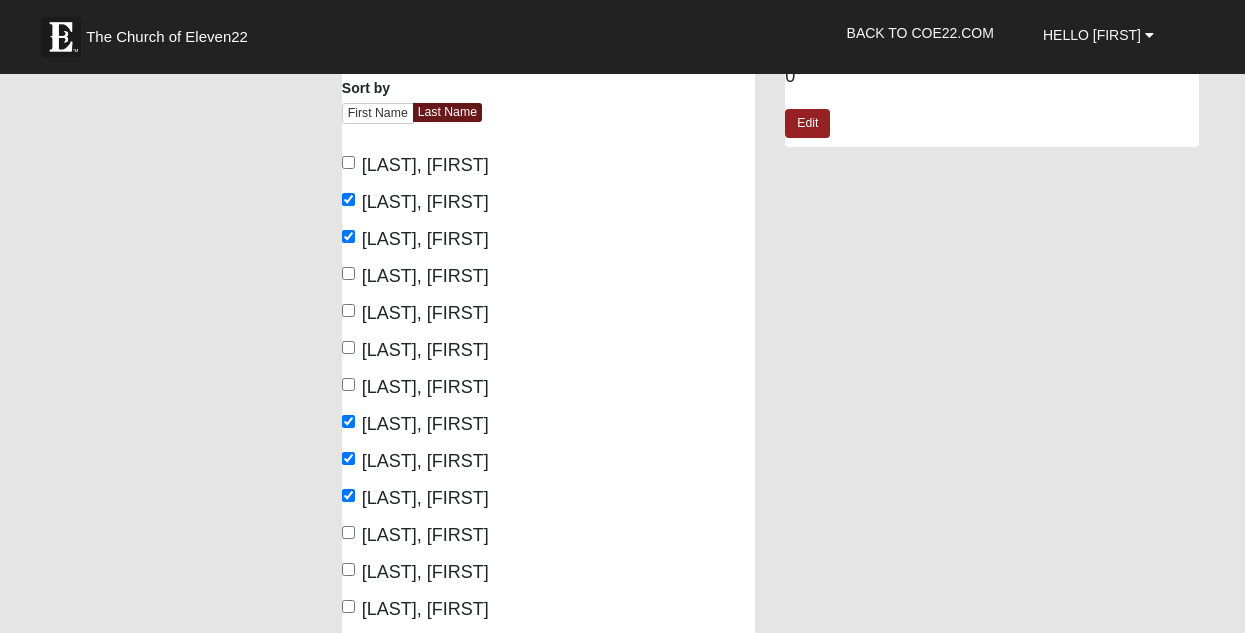click on "Pastrana, Christina" at bounding box center [425, 535] 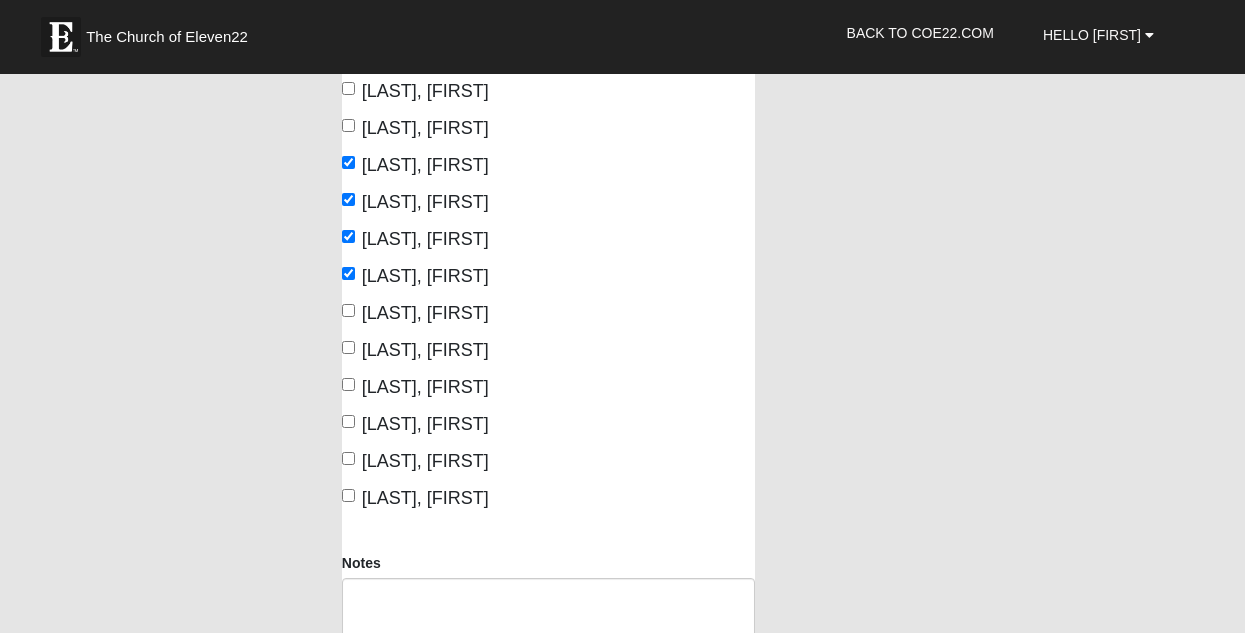 scroll, scrollTop: 444, scrollLeft: 0, axis: vertical 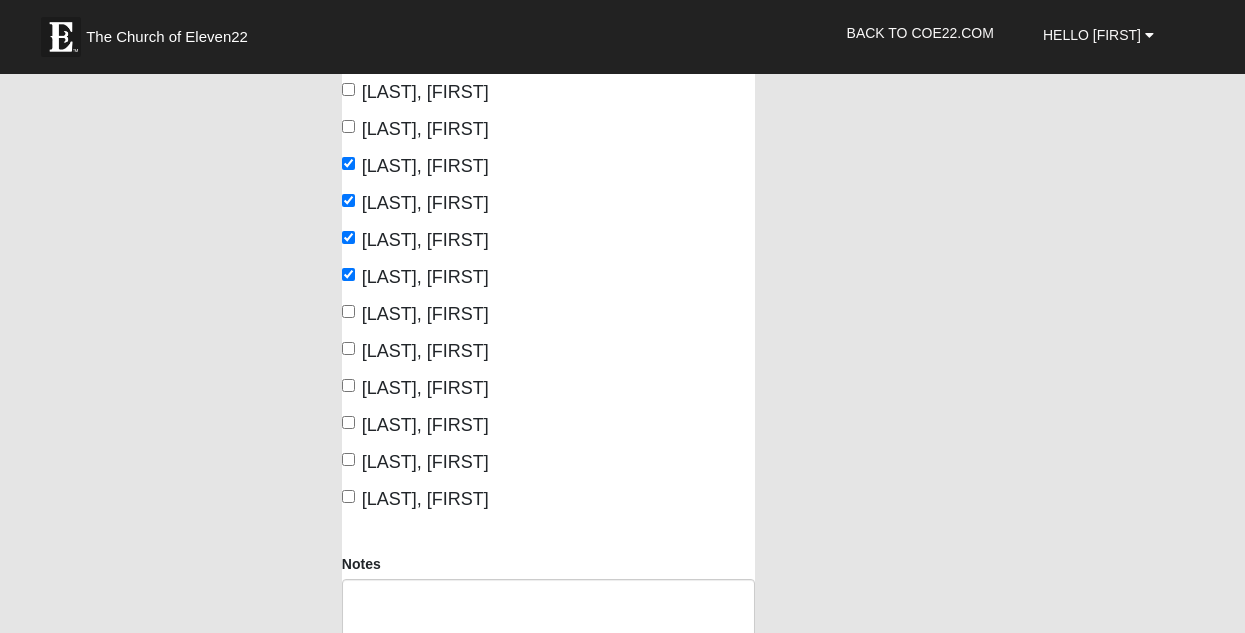 click on "Senn, Jan" at bounding box center (425, 388) 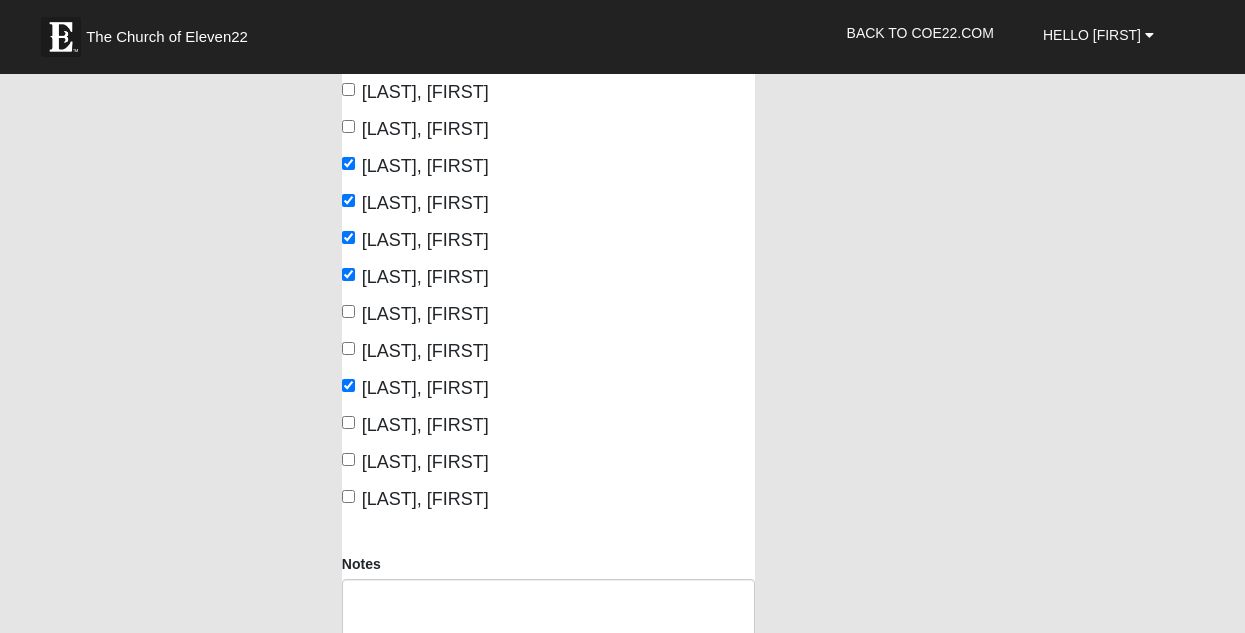 click on "Stangler, Donna" at bounding box center [425, 462] 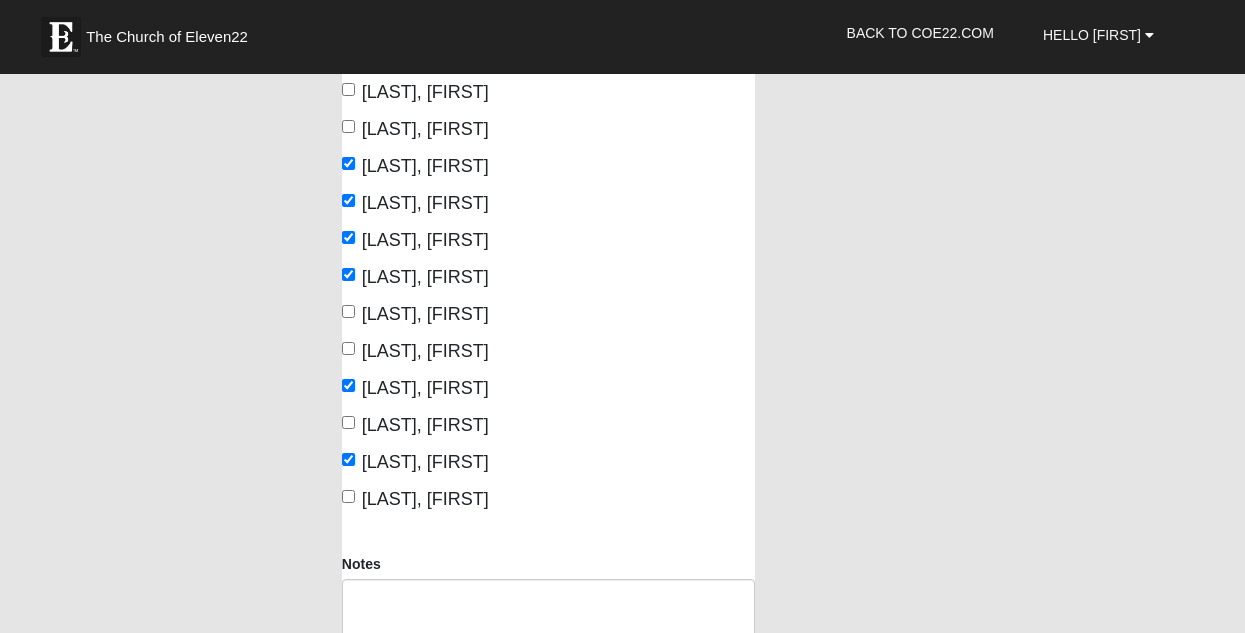 click on "Valeno, Connie" at bounding box center (415, 499) 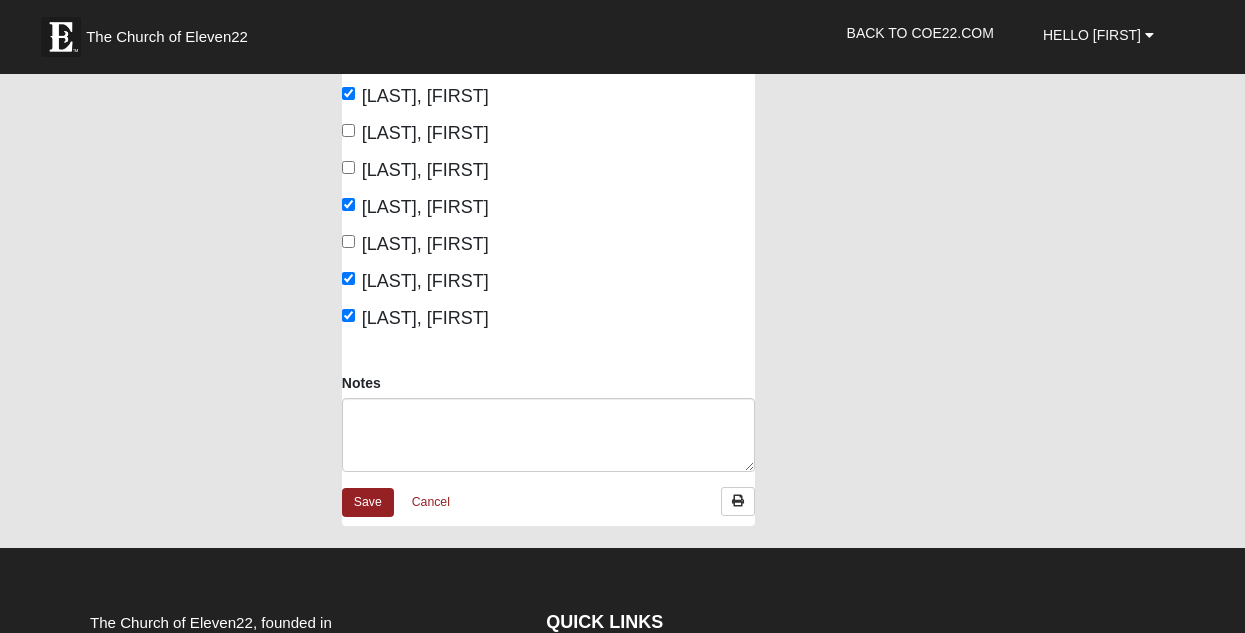 scroll, scrollTop: 657, scrollLeft: 0, axis: vertical 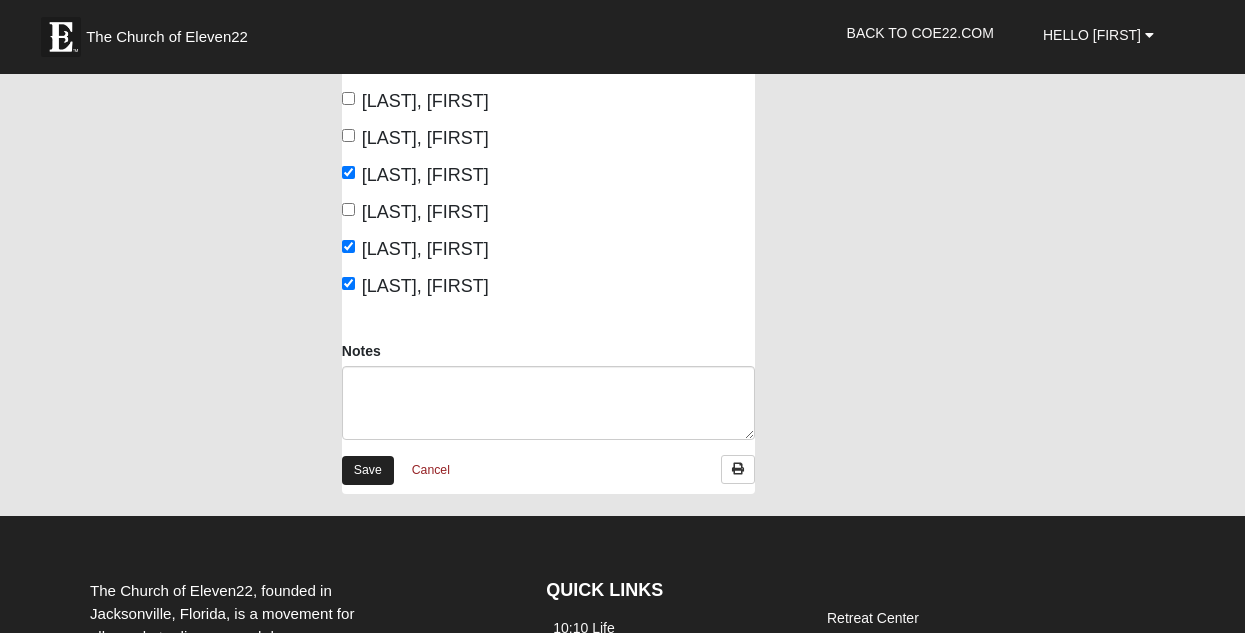 click on "Save" at bounding box center [368, 470] 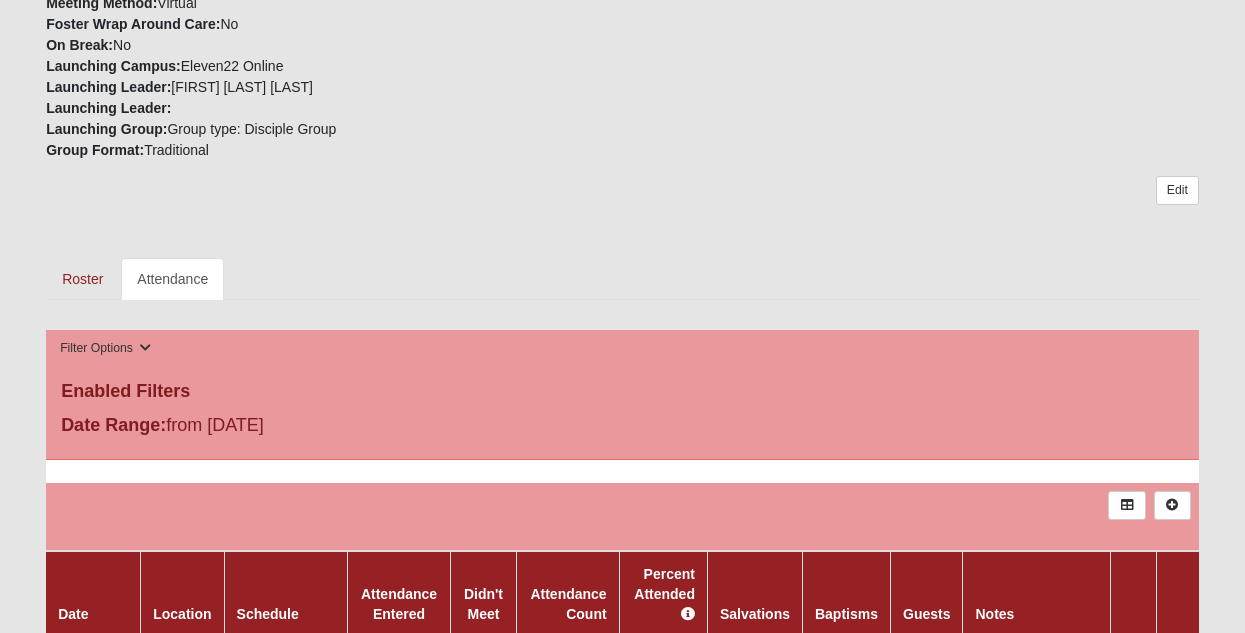 scroll, scrollTop: 685, scrollLeft: 0, axis: vertical 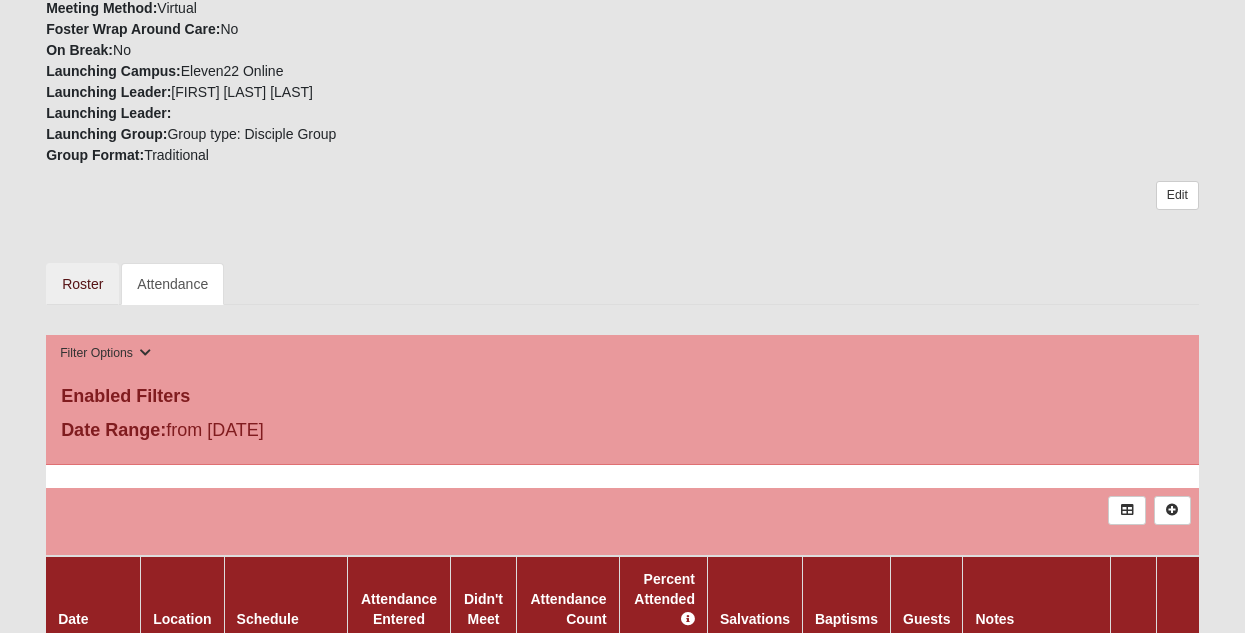 click on "Roster" at bounding box center [82, 284] 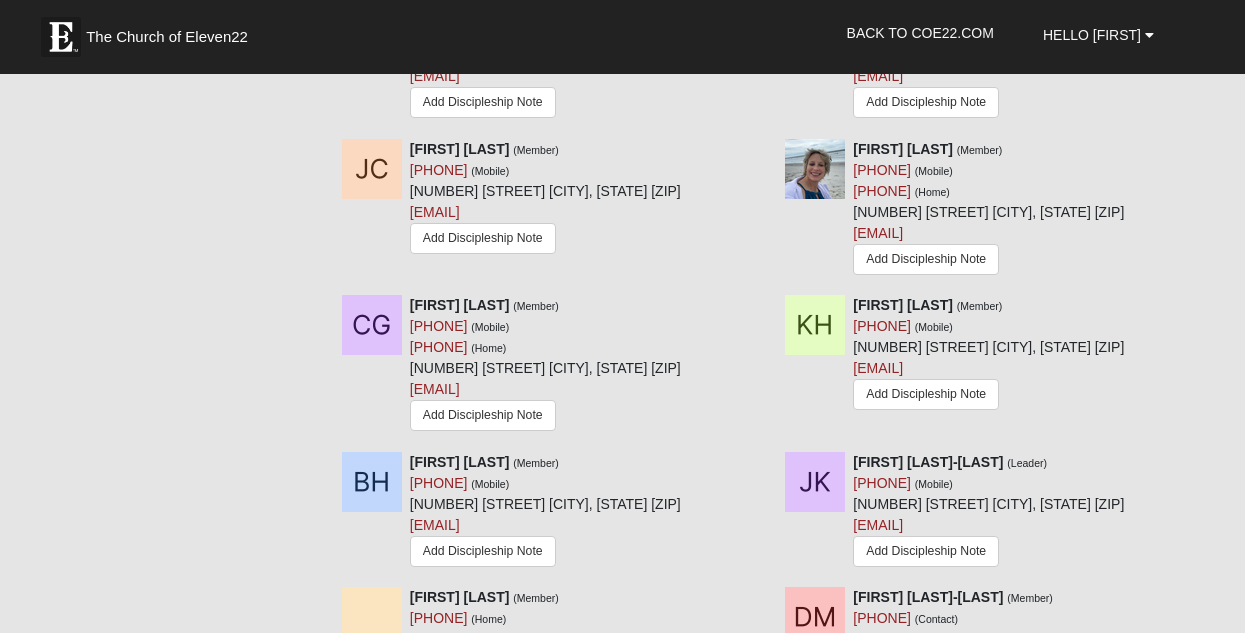 scroll, scrollTop: 1070, scrollLeft: 0, axis: vertical 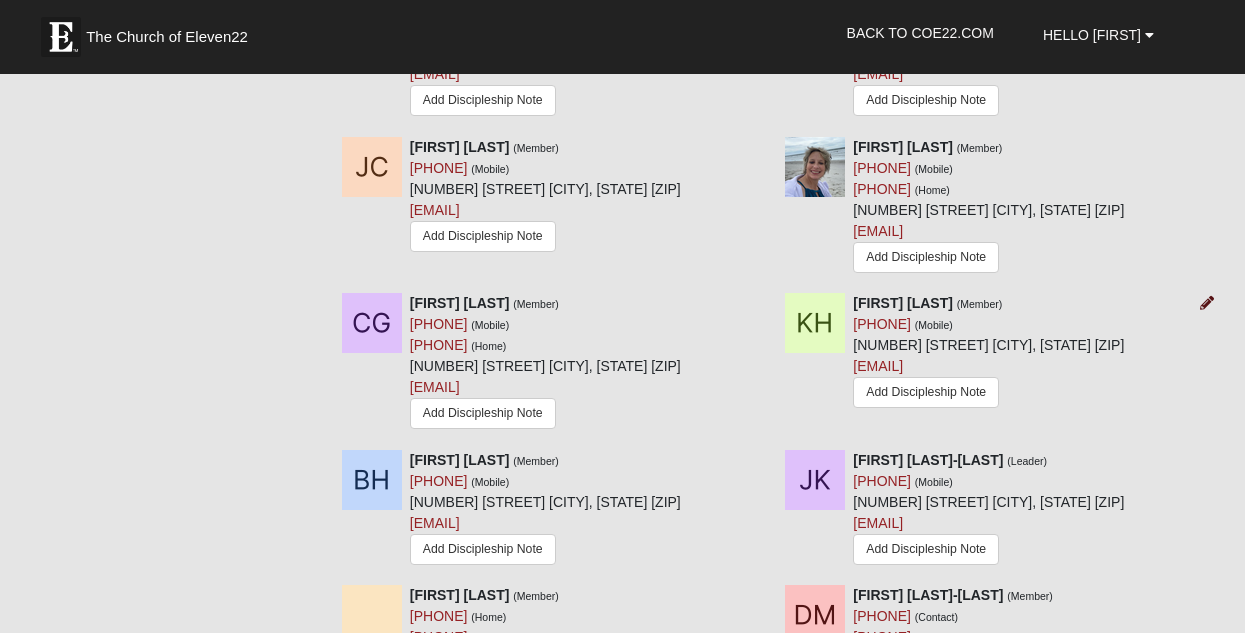 click at bounding box center [1207, 303] 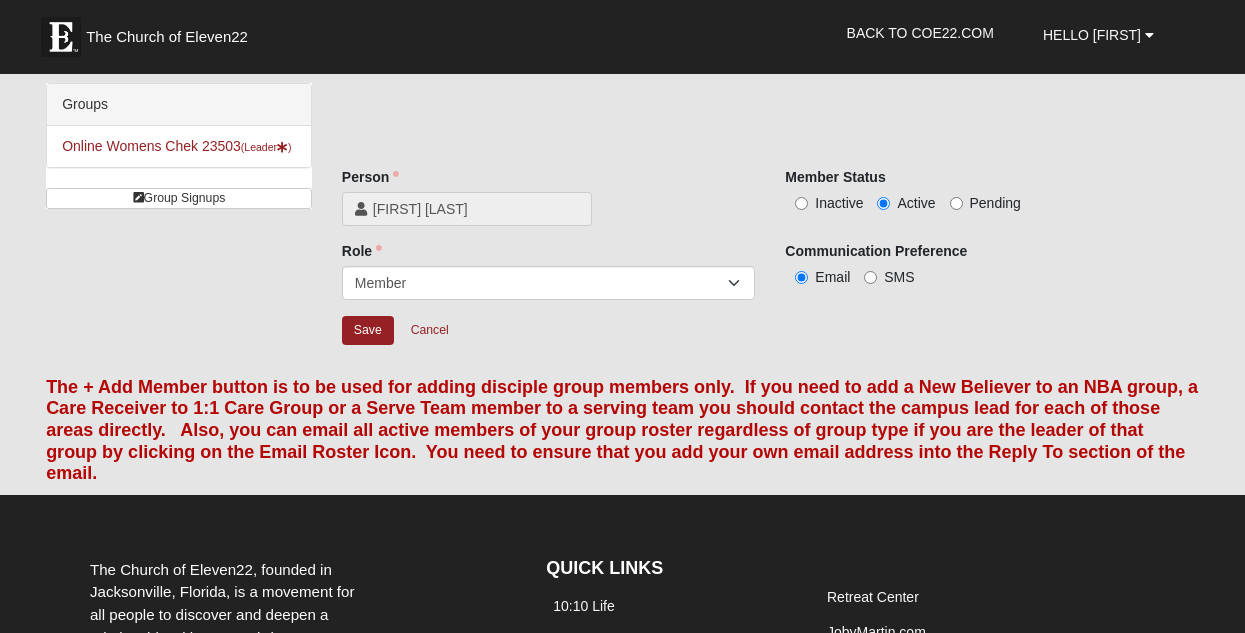 scroll, scrollTop: 0, scrollLeft: 0, axis: both 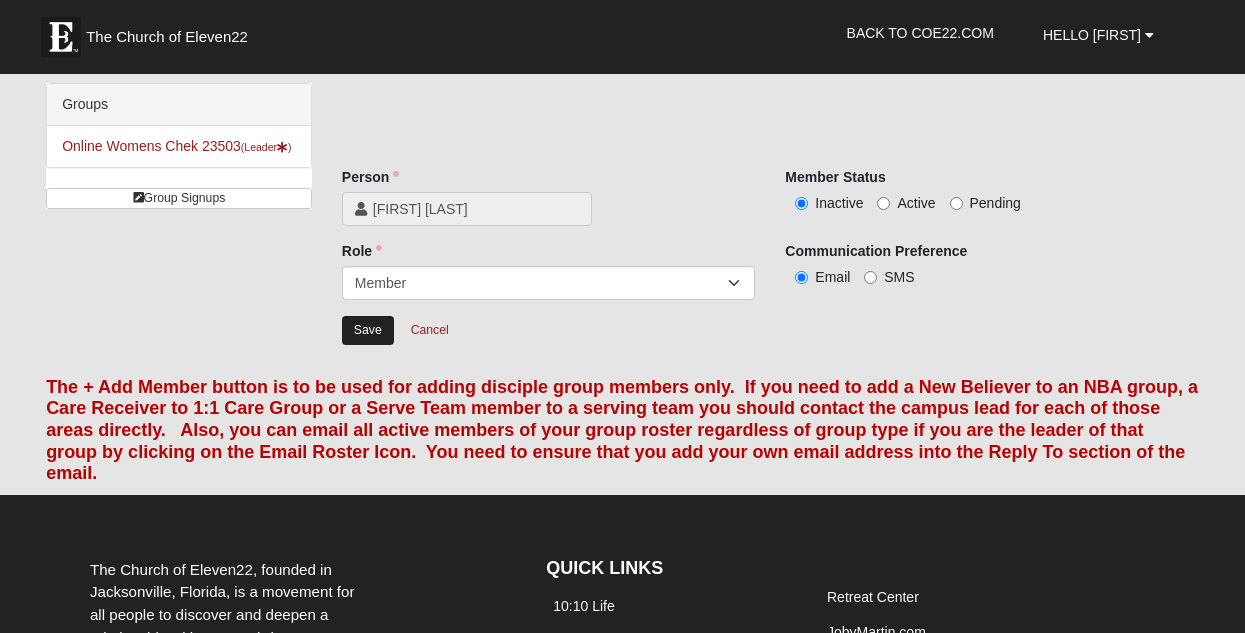 click on "Save" at bounding box center [368, 330] 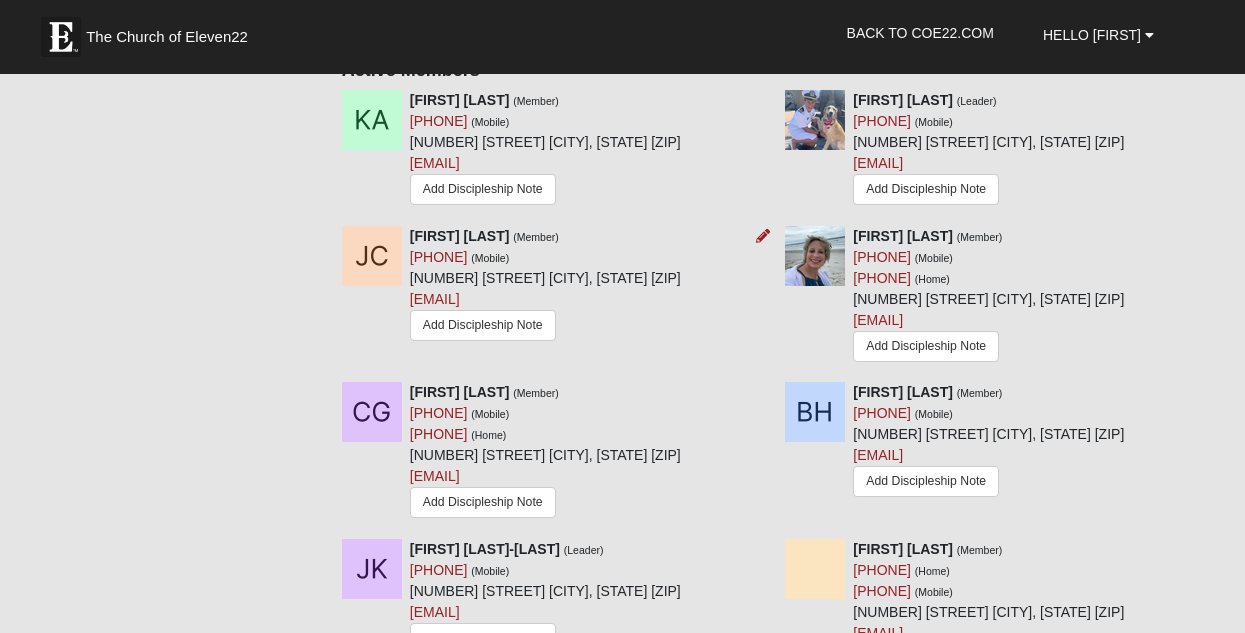 scroll, scrollTop: 983, scrollLeft: 0, axis: vertical 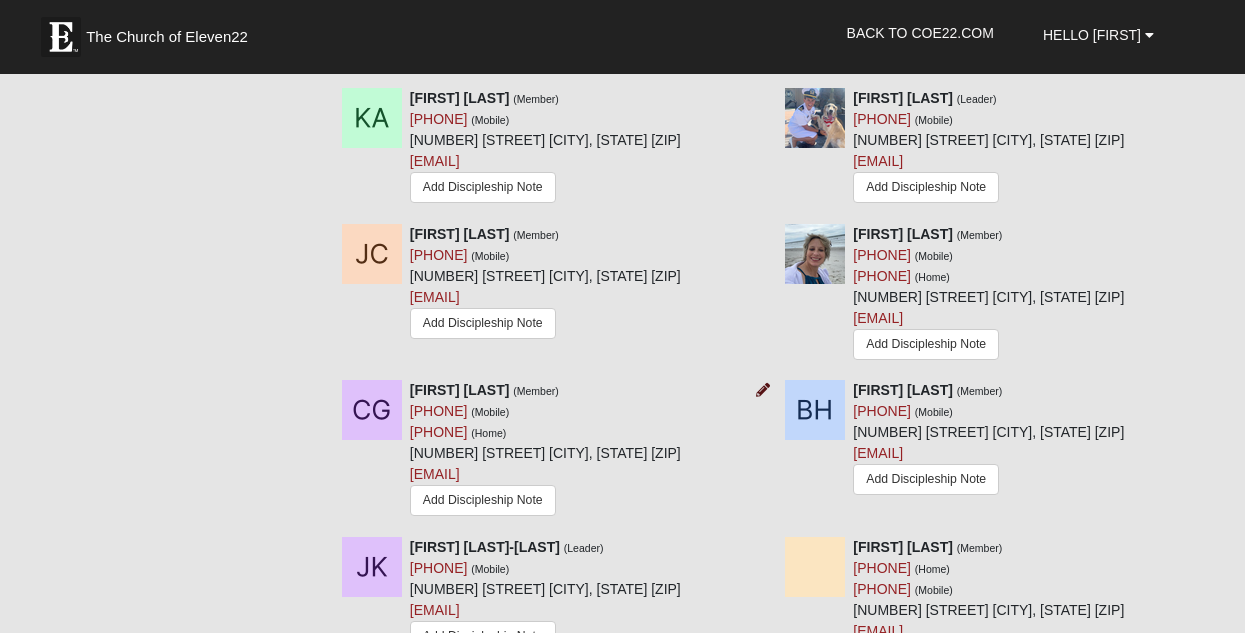 click at bounding box center (763, 390) 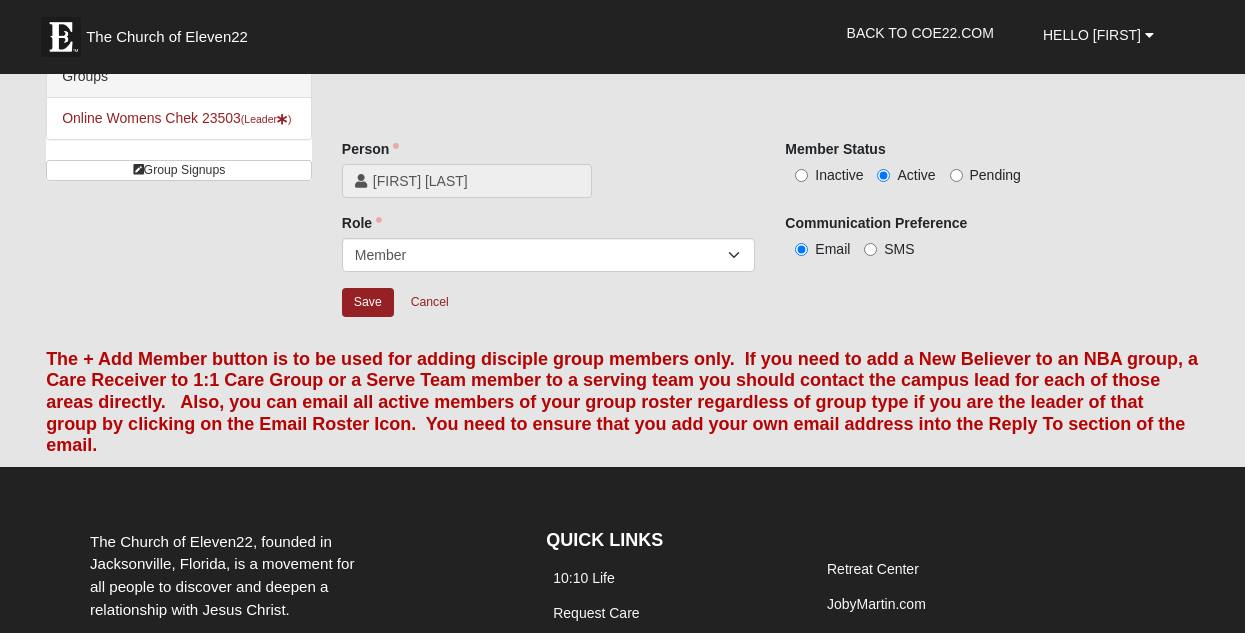 scroll, scrollTop: 18, scrollLeft: 0, axis: vertical 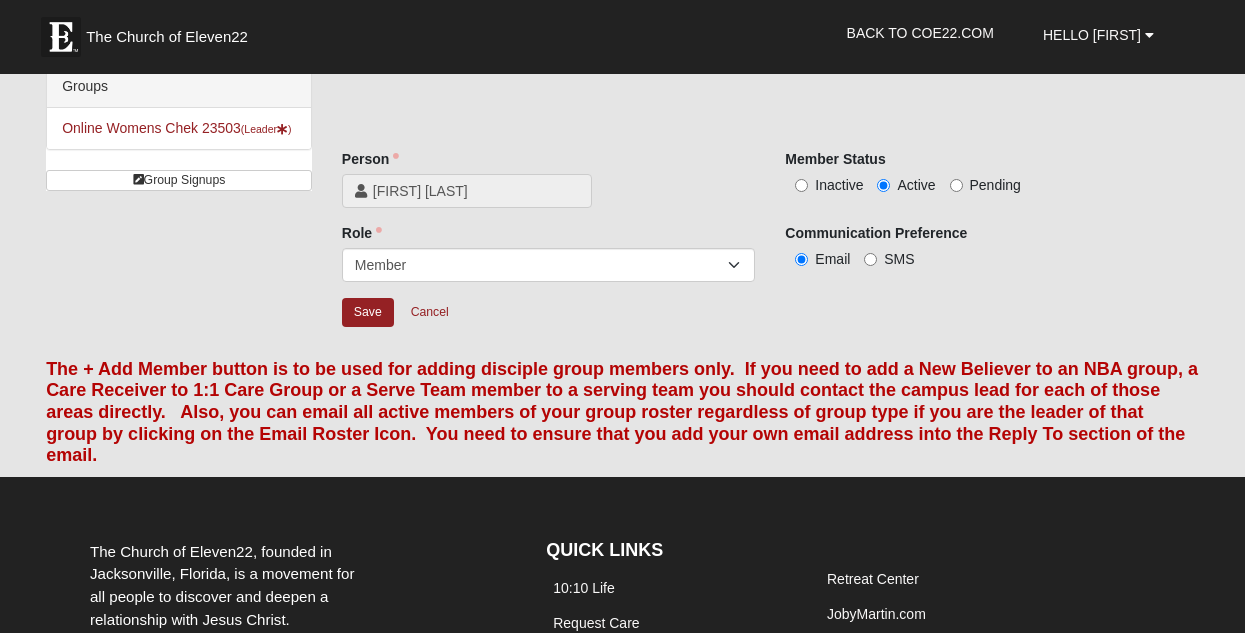 click on "Inactive" at bounding box center [839, 185] 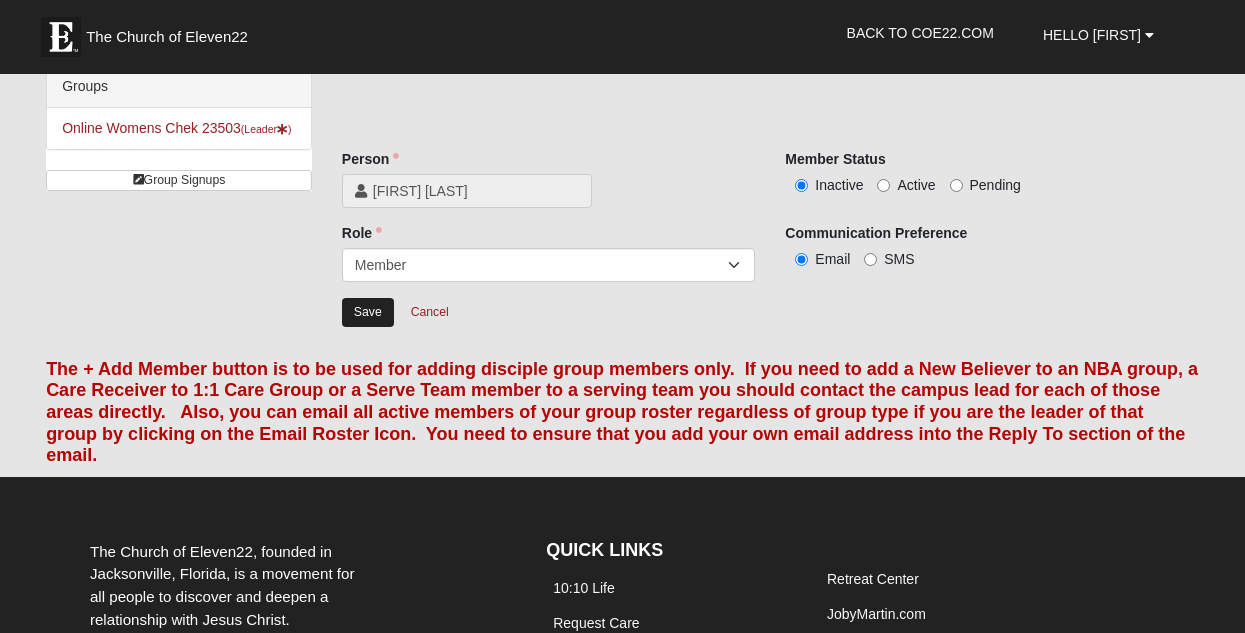 click on "Save" at bounding box center [368, 312] 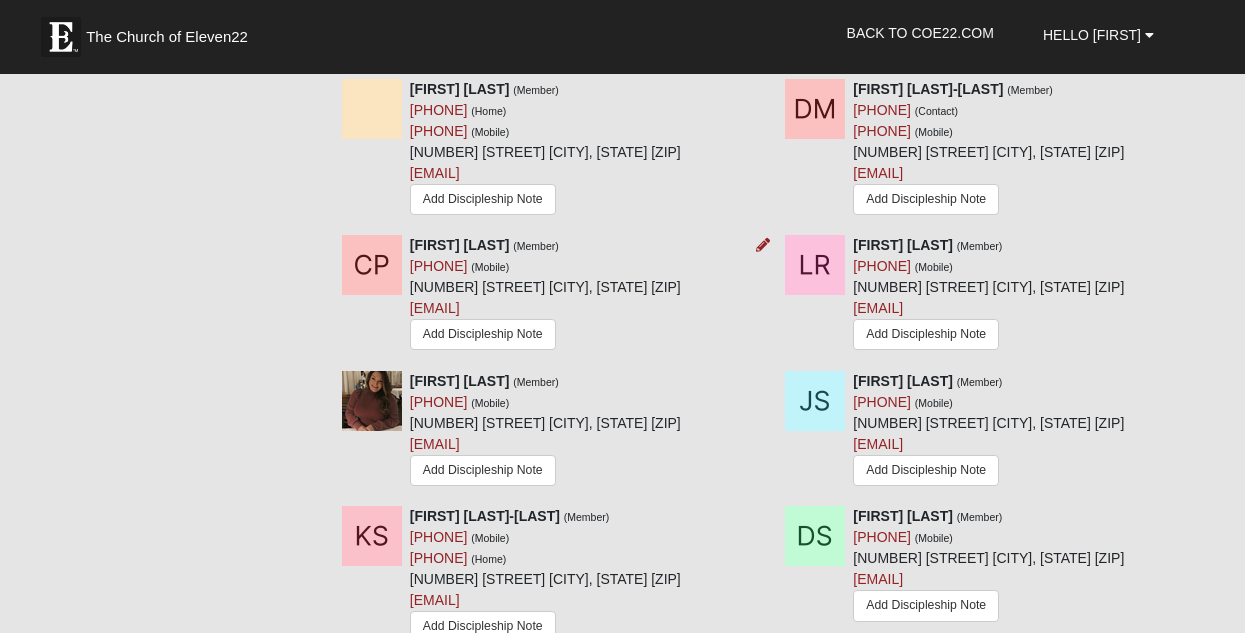 scroll, scrollTop: 1428, scrollLeft: 0, axis: vertical 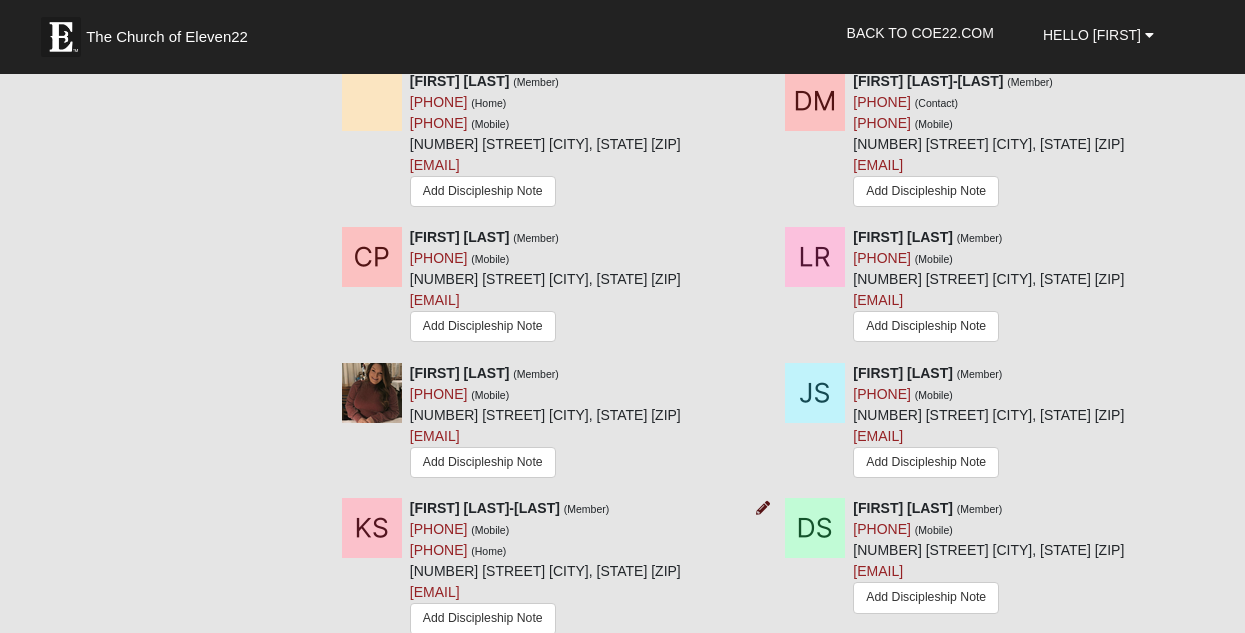 click at bounding box center [763, 508] 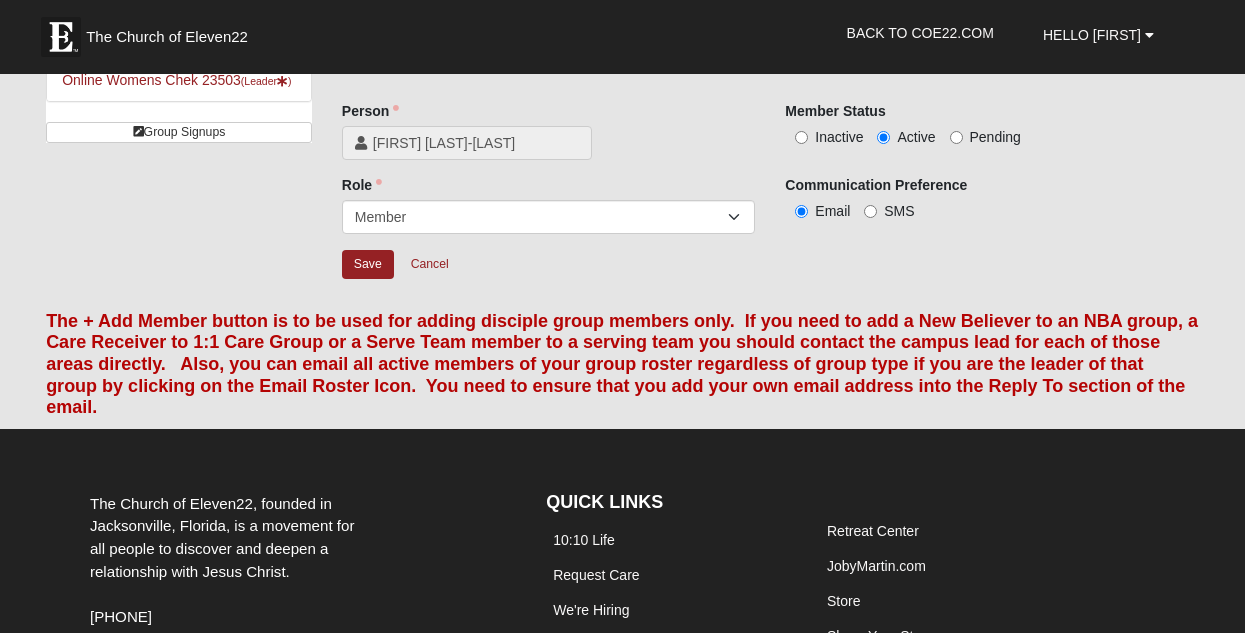 scroll, scrollTop: 58, scrollLeft: 0, axis: vertical 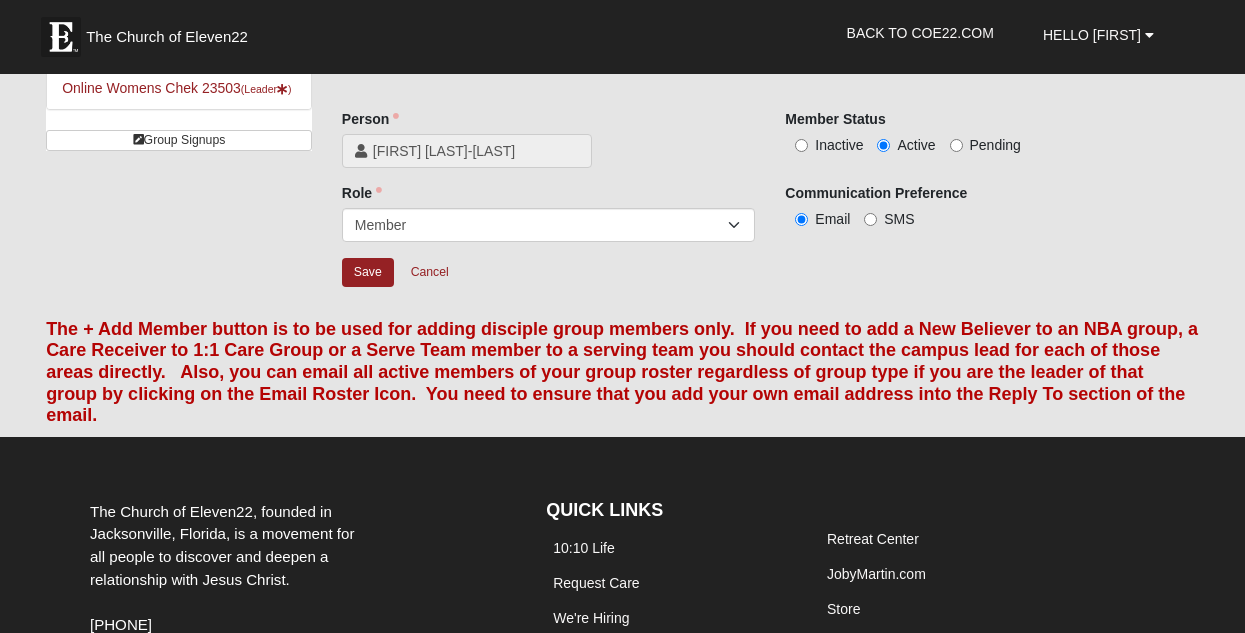 click on "Inactive" at bounding box center [801, 145] 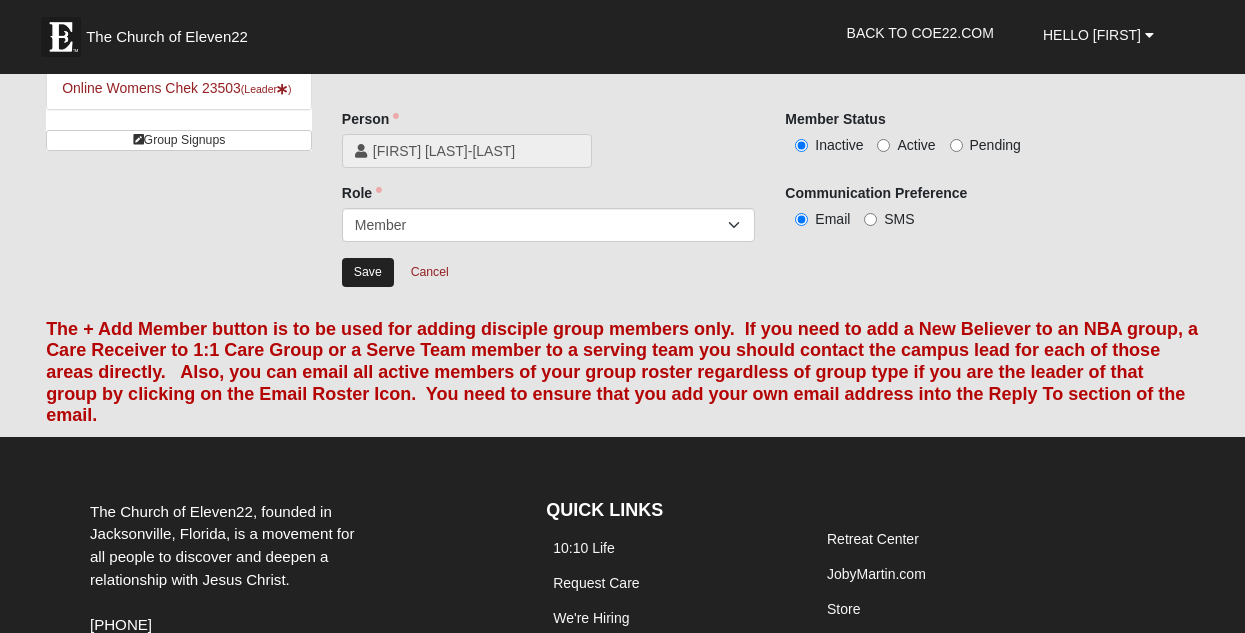 click on "Save" at bounding box center [368, 272] 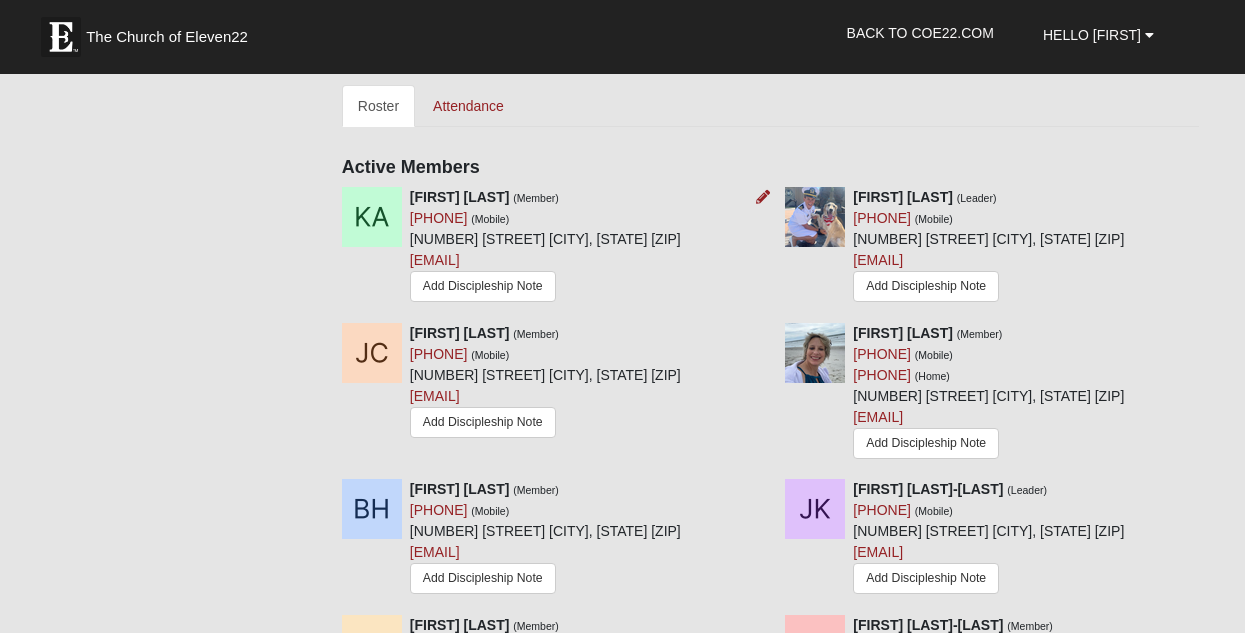 scroll, scrollTop: 889, scrollLeft: 0, axis: vertical 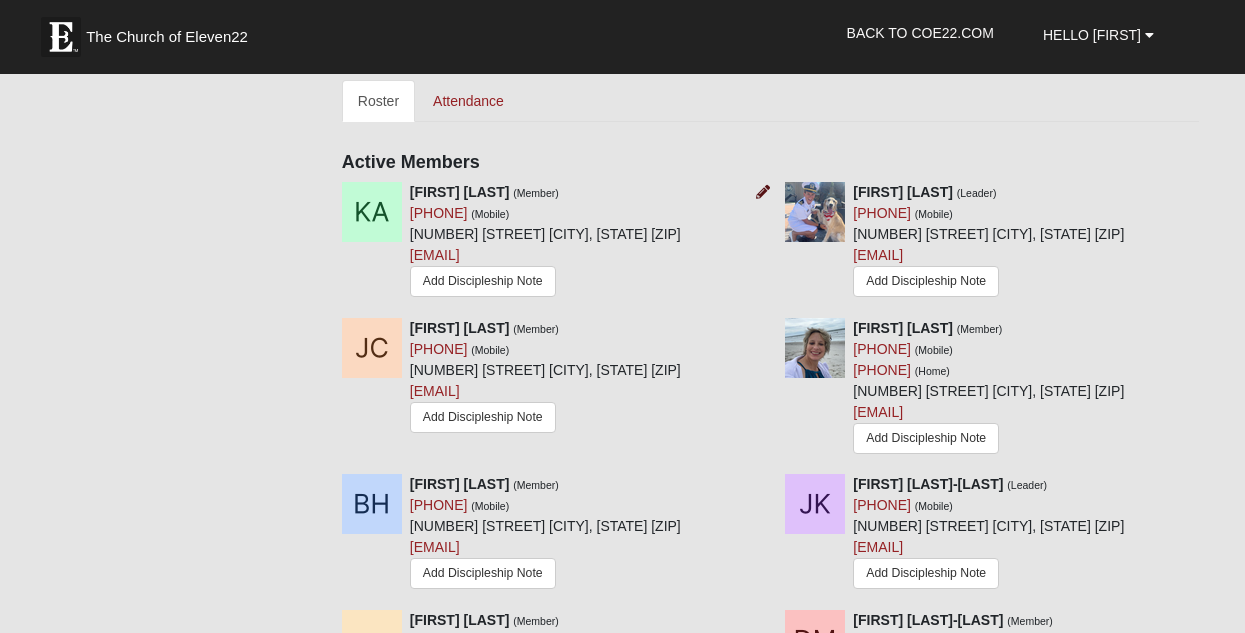 click at bounding box center (763, 192) 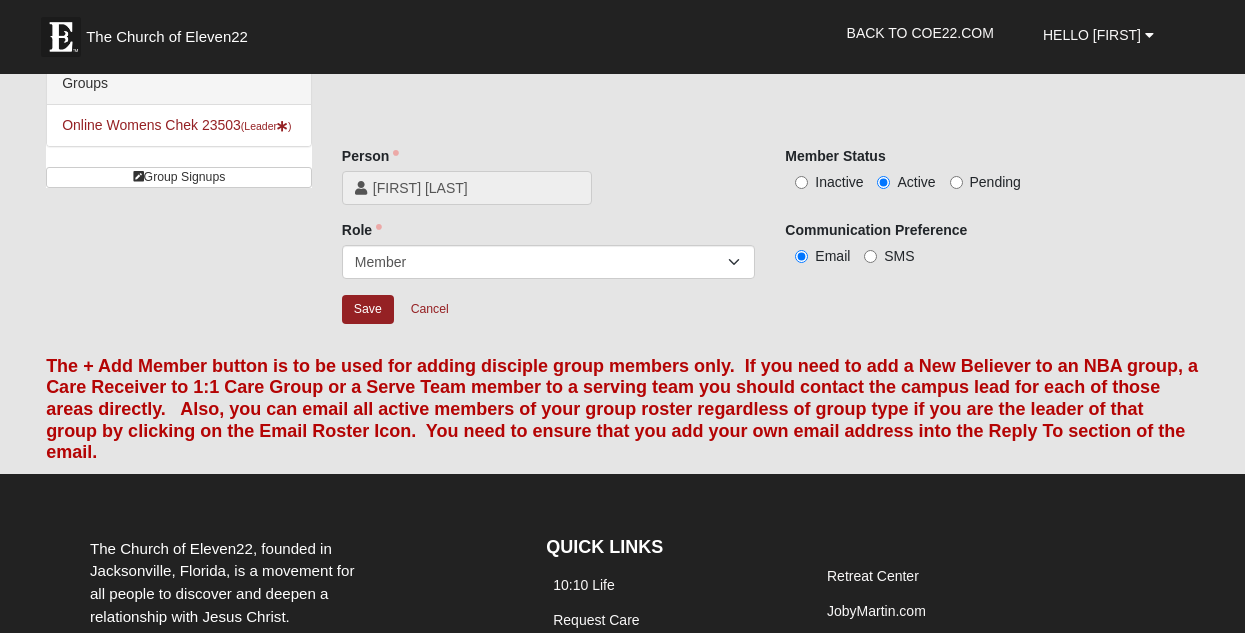 scroll, scrollTop: 7, scrollLeft: 0, axis: vertical 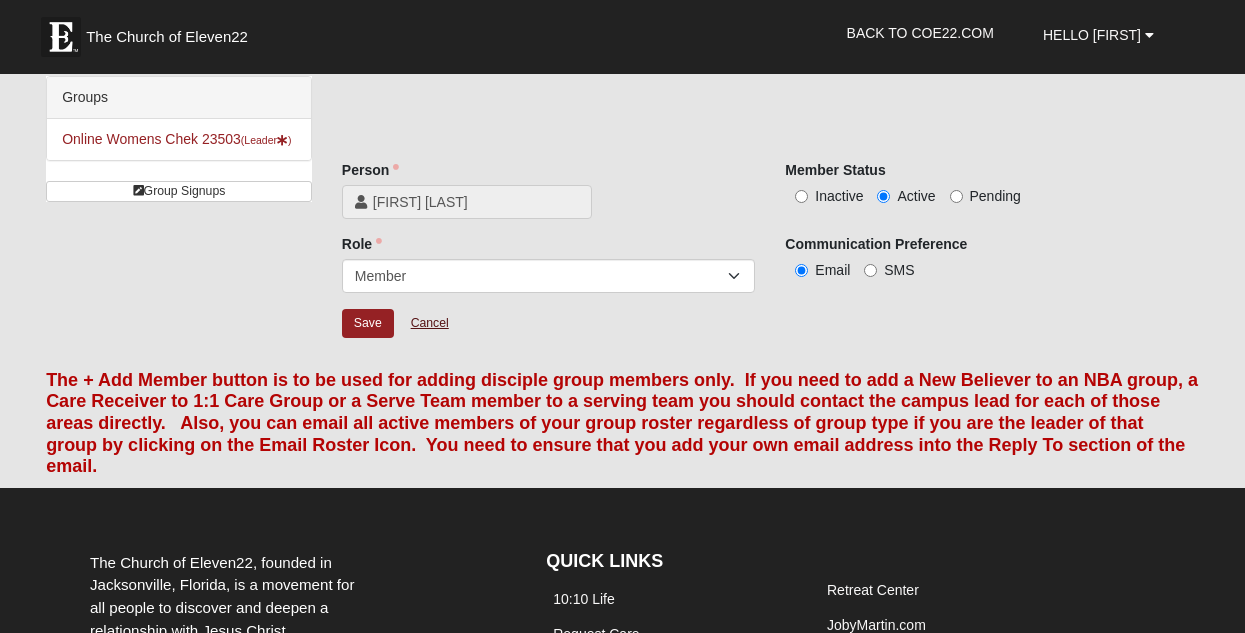 click on "Cancel" at bounding box center [430, 323] 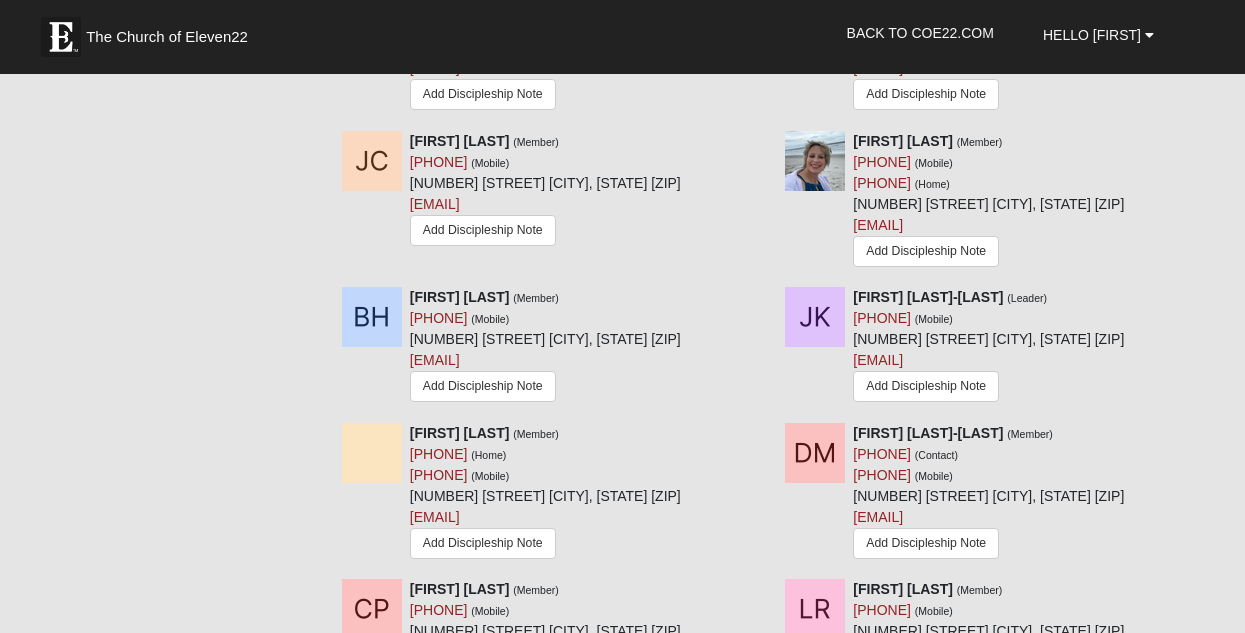 scroll, scrollTop: 1078, scrollLeft: 0, axis: vertical 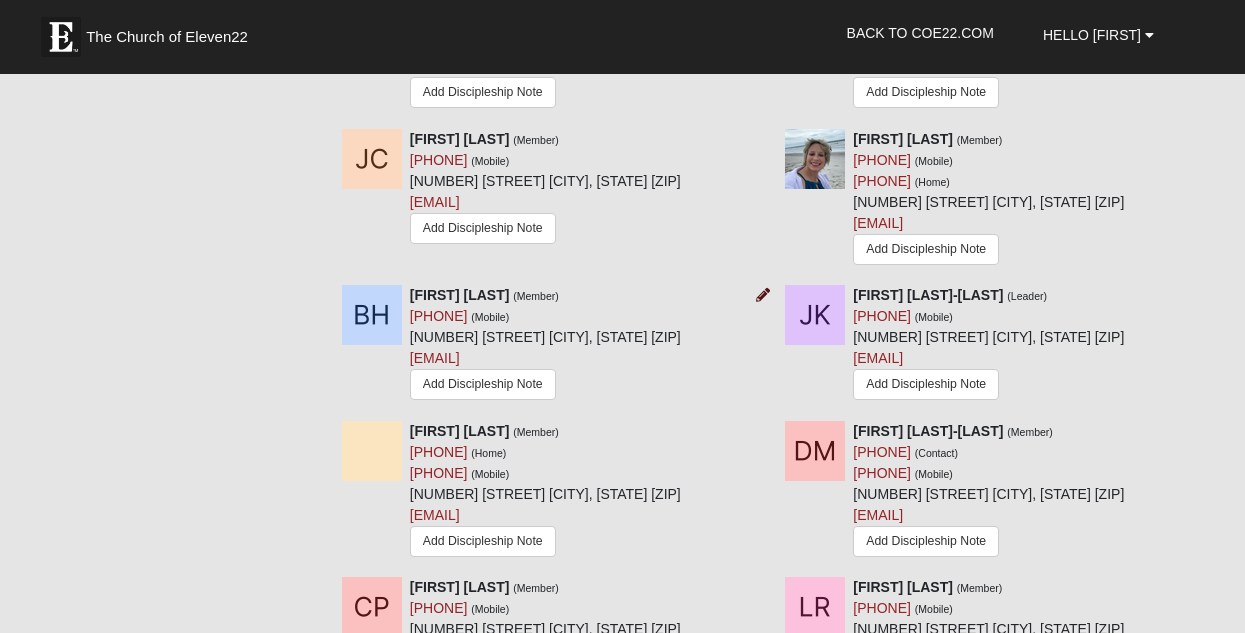 click at bounding box center [763, 295] 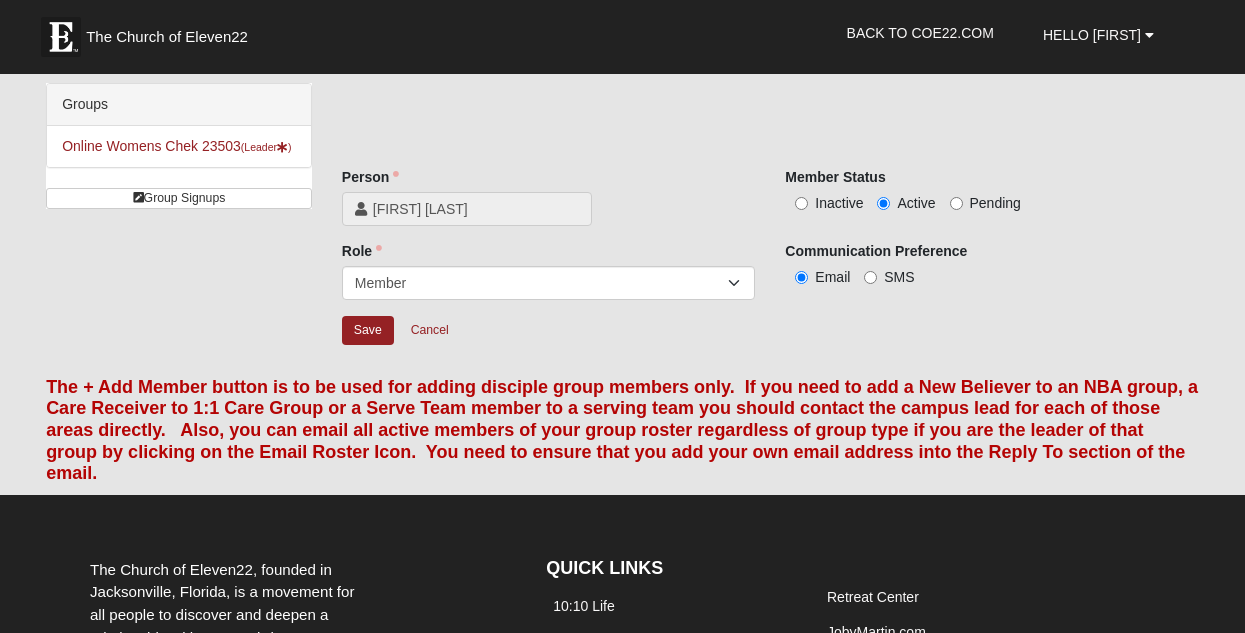 scroll, scrollTop: 0, scrollLeft: 0, axis: both 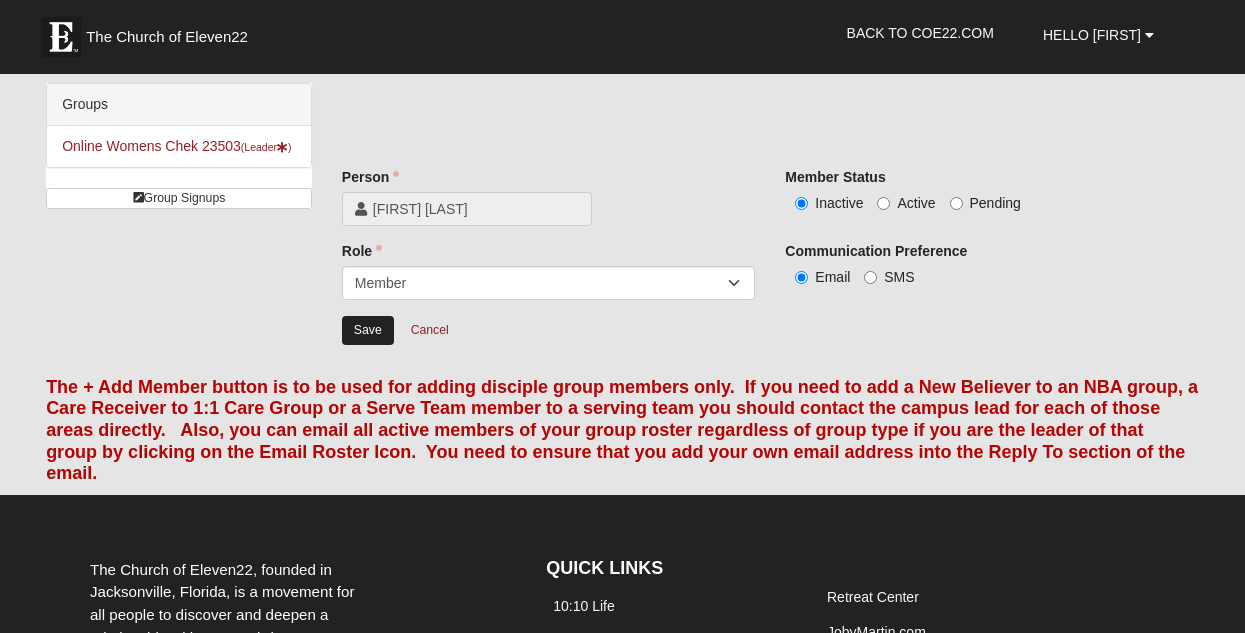 click on "Save" at bounding box center (368, 330) 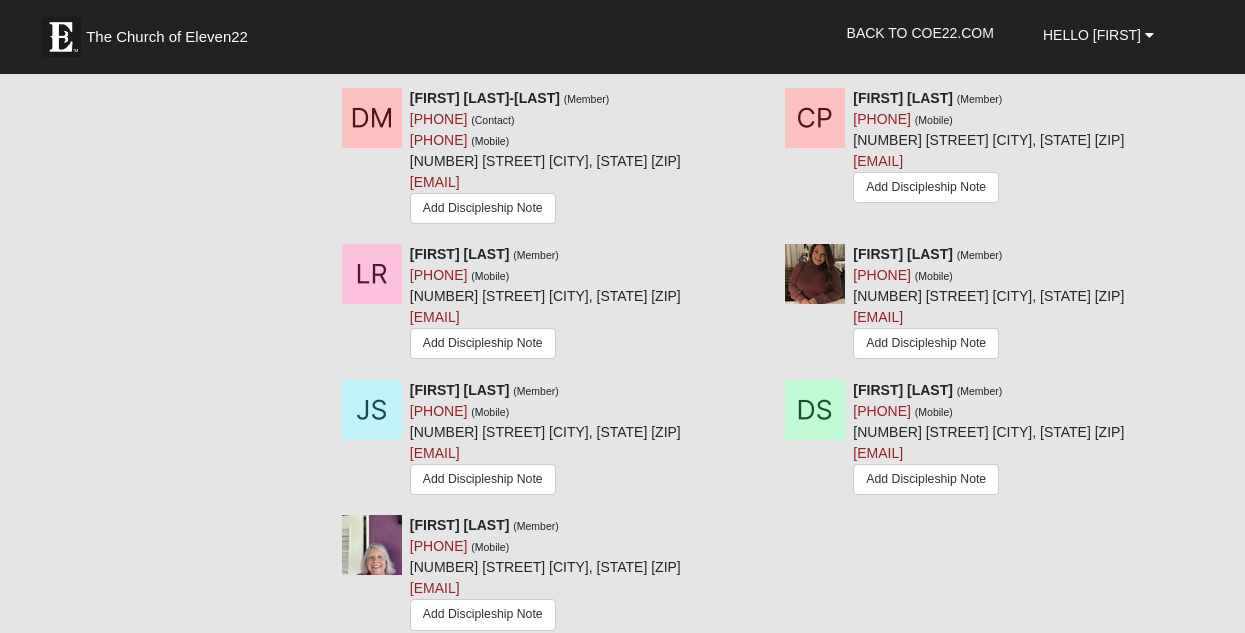 scroll, scrollTop: 1431, scrollLeft: 0, axis: vertical 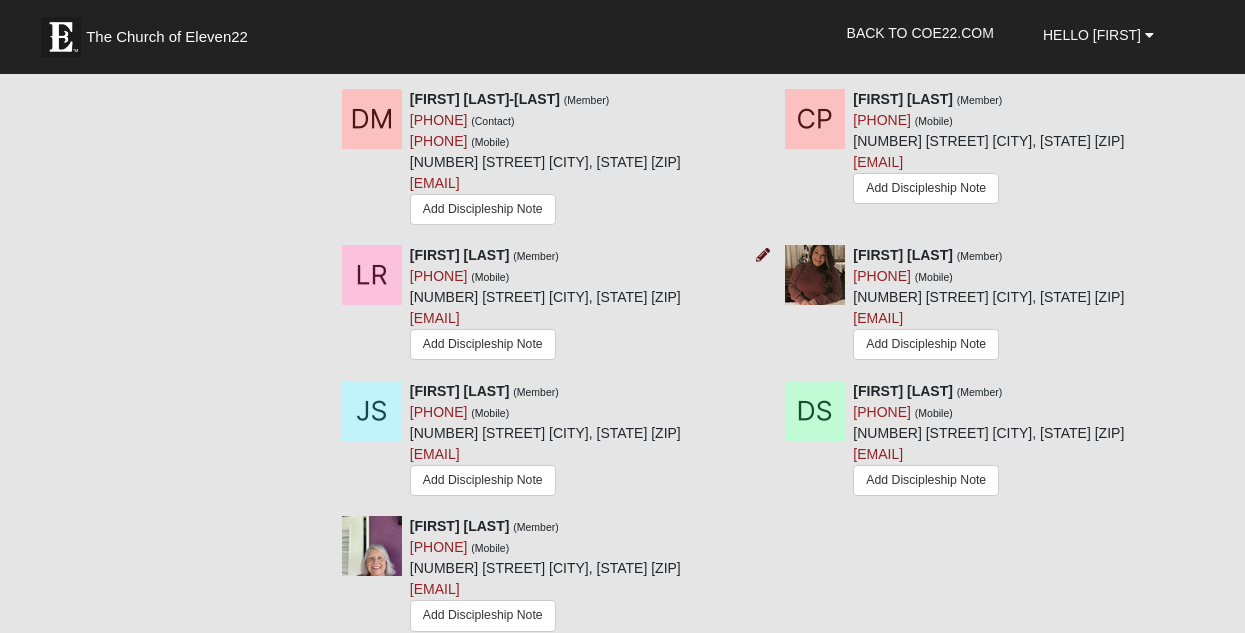 click at bounding box center [763, 255] 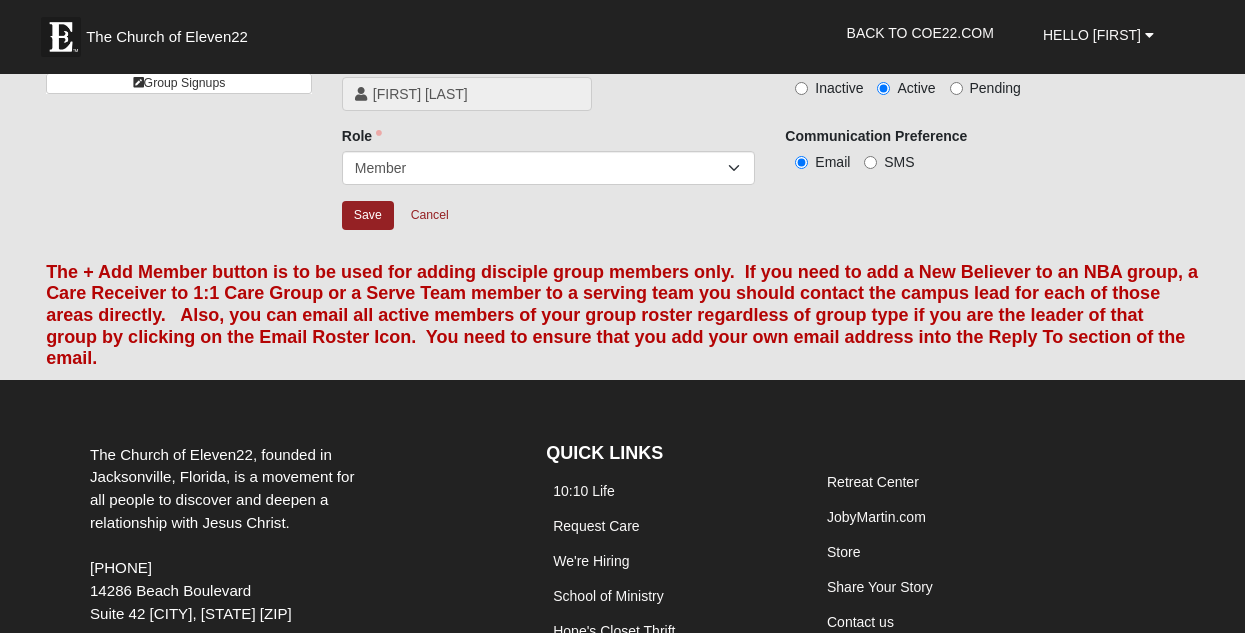 scroll, scrollTop: 89, scrollLeft: 0, axis: vertical 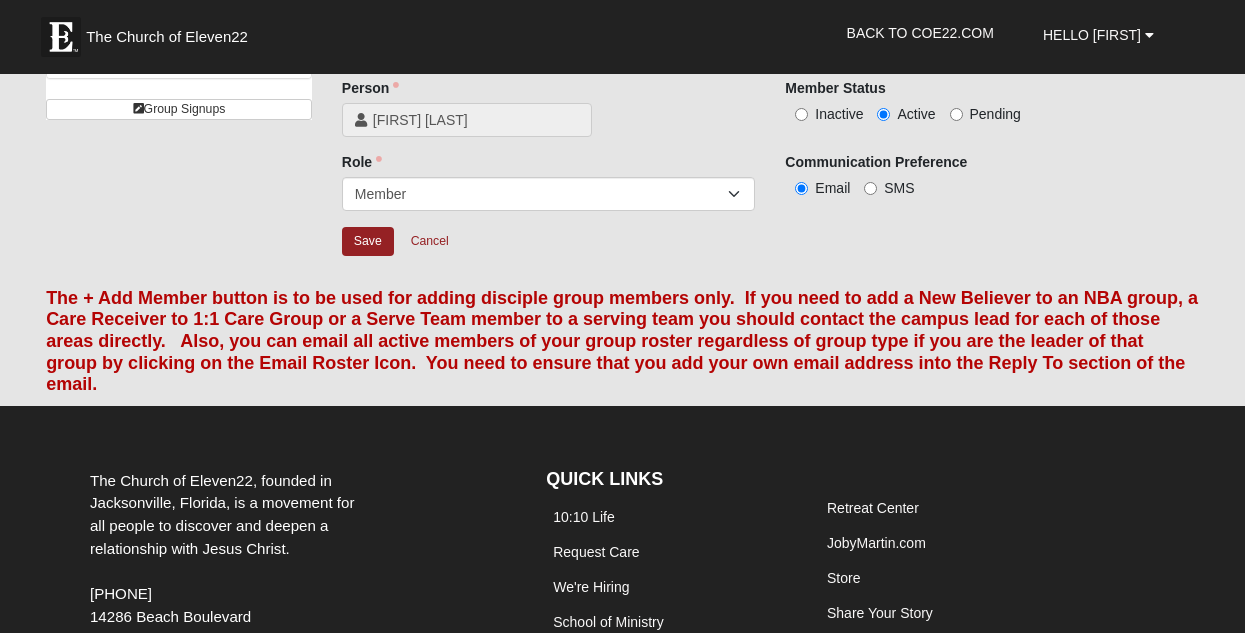 click on "Inactive" at bounding box center (839, 114) 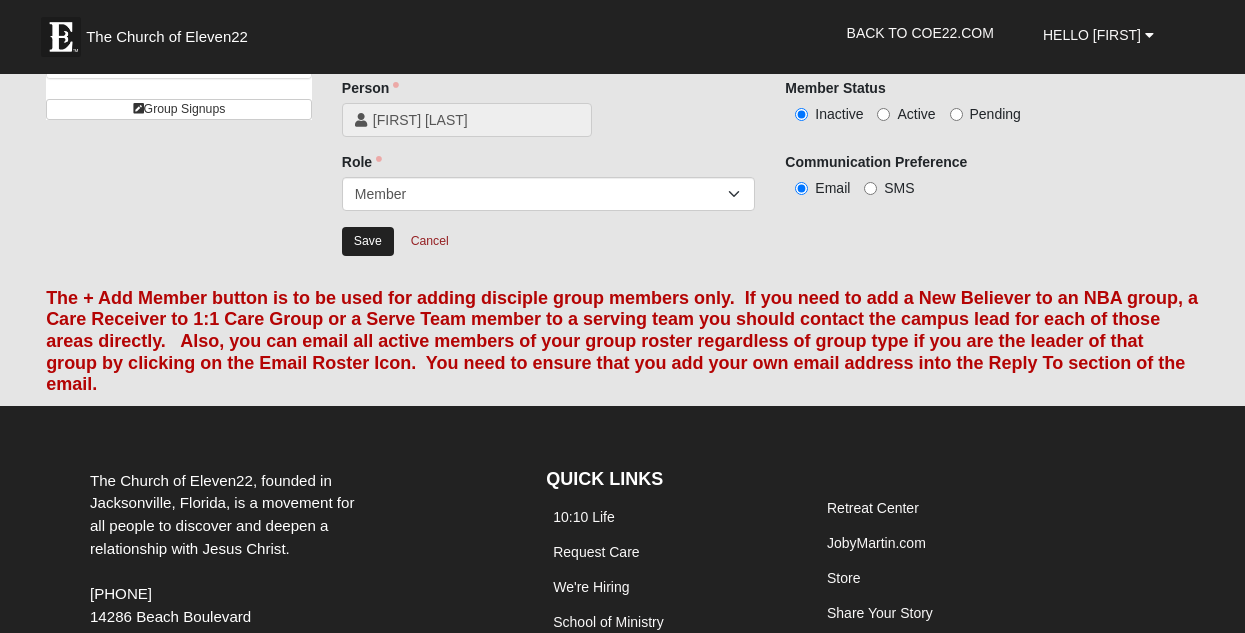 click on "Save" at bounding box center (368, 241) 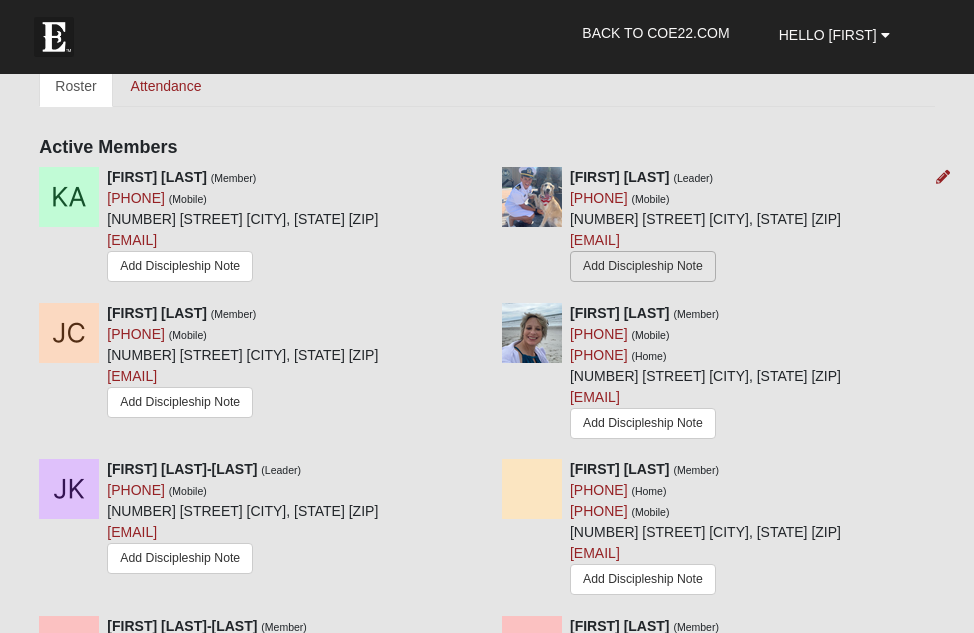 scroll, scrollTop: 1147, scrollLeft: 0, axis: vertical 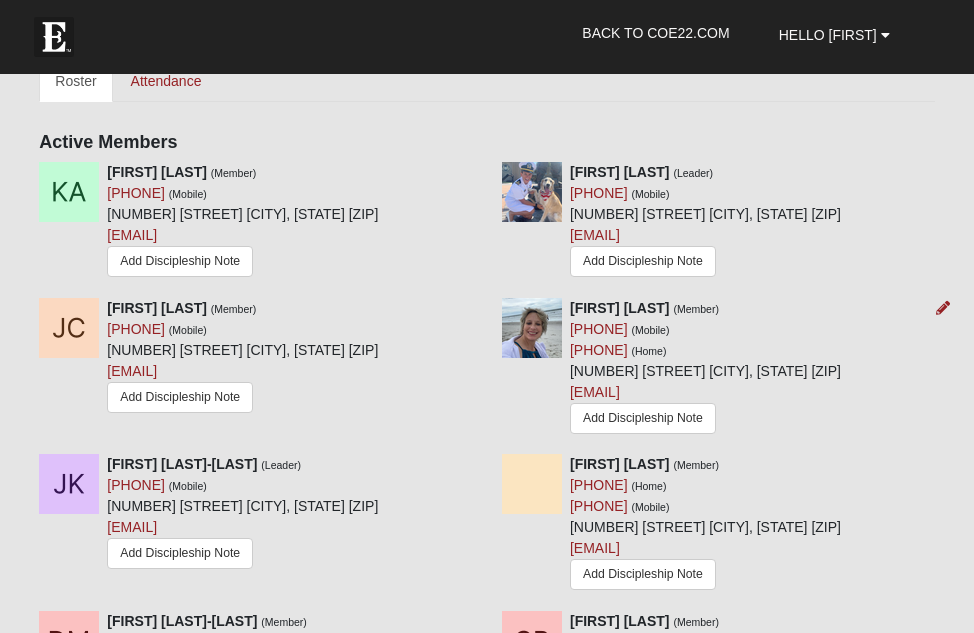 drag, startPoint x: 562, startPoint y: 391, endPoint x: 736, endPoint y: 389, distance: 174.01149 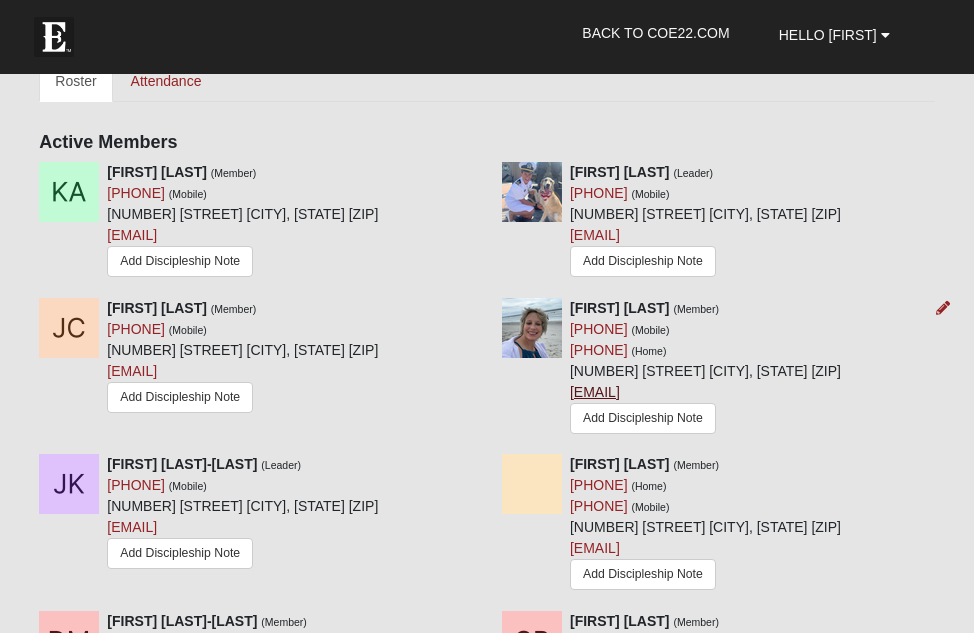 drag, startPoint x: 726, startPoint y: 392, endPoint x: 569, endPoint y: 388, distance: 157.05095 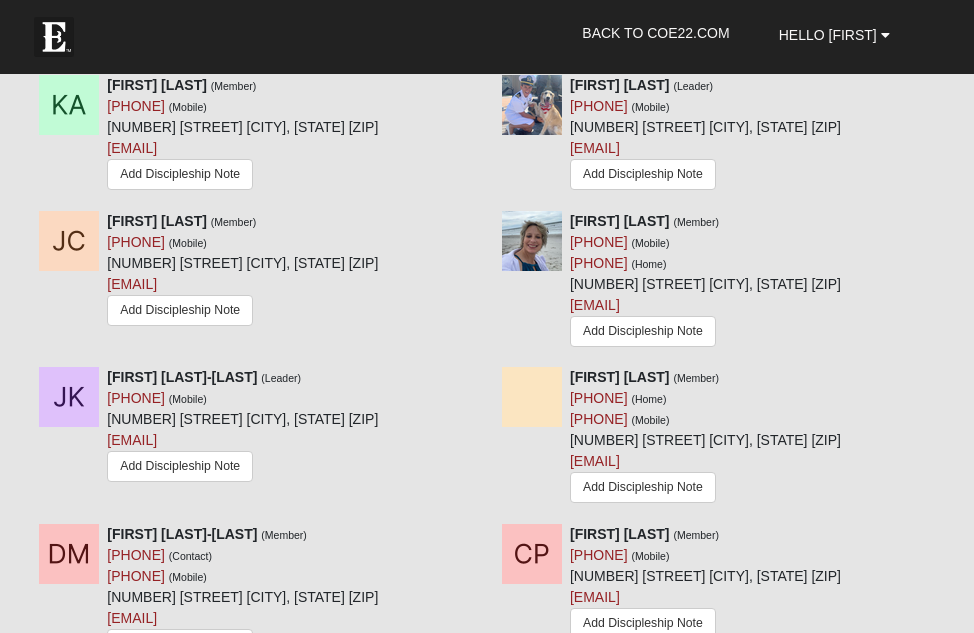 scroll, scrollTop: 1235, scrollLeft: 0, axis: vertical 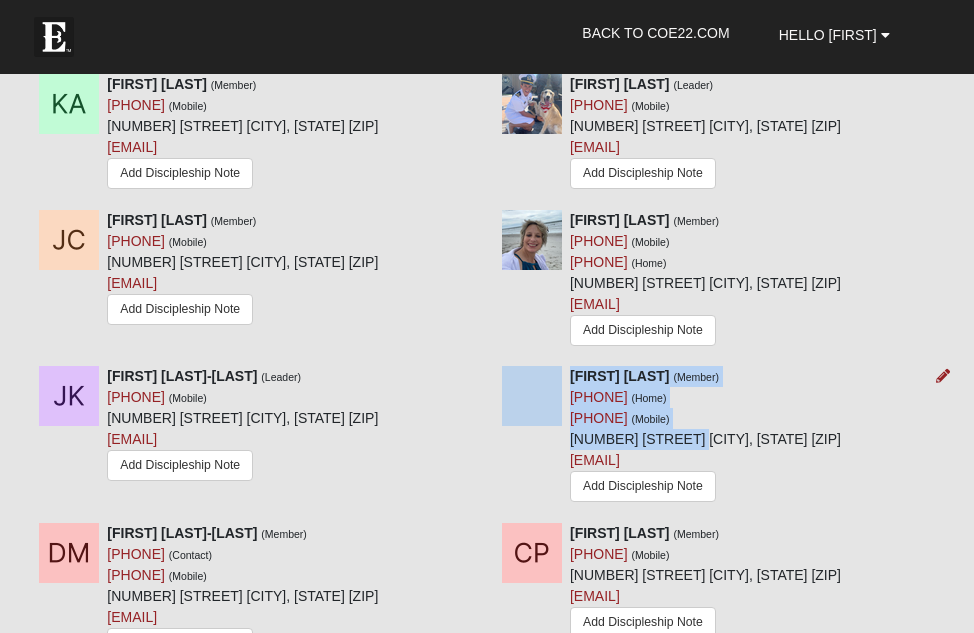 drag, startPoint x: 563, startPoint y: 461, endPoint x: 698, endPoint y: 442, distance: 136.33047 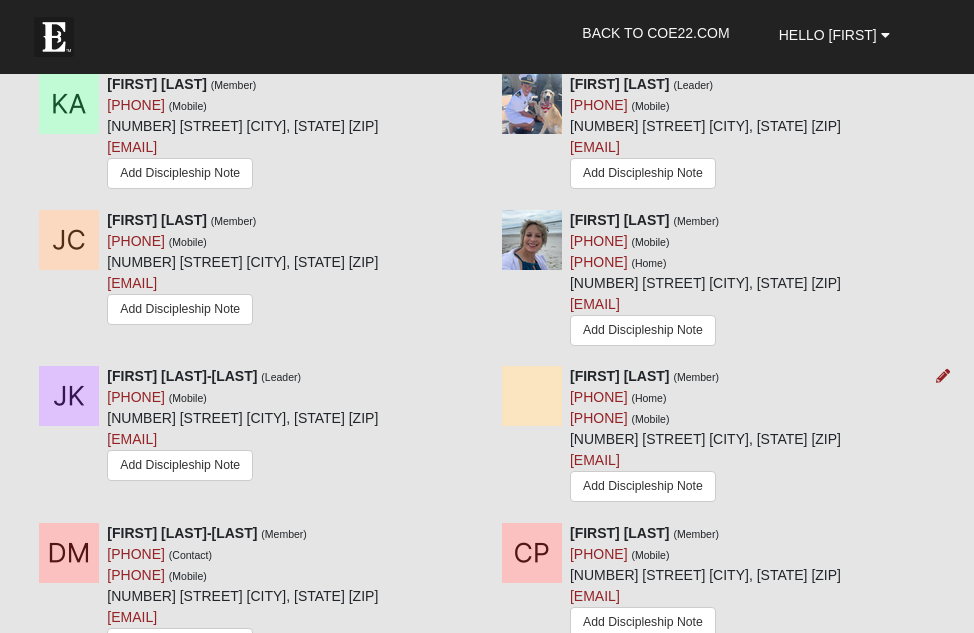 click on "[FIRST] [LAST]
(Member)
(720) 786-1852    (Home)
(720) 786-1852    (Mobile)
71 [STREET]
[CITY], [STATE] [ZIP]
[EMAIL]
Add Discipleship Note" at bounding box center [705, 437] 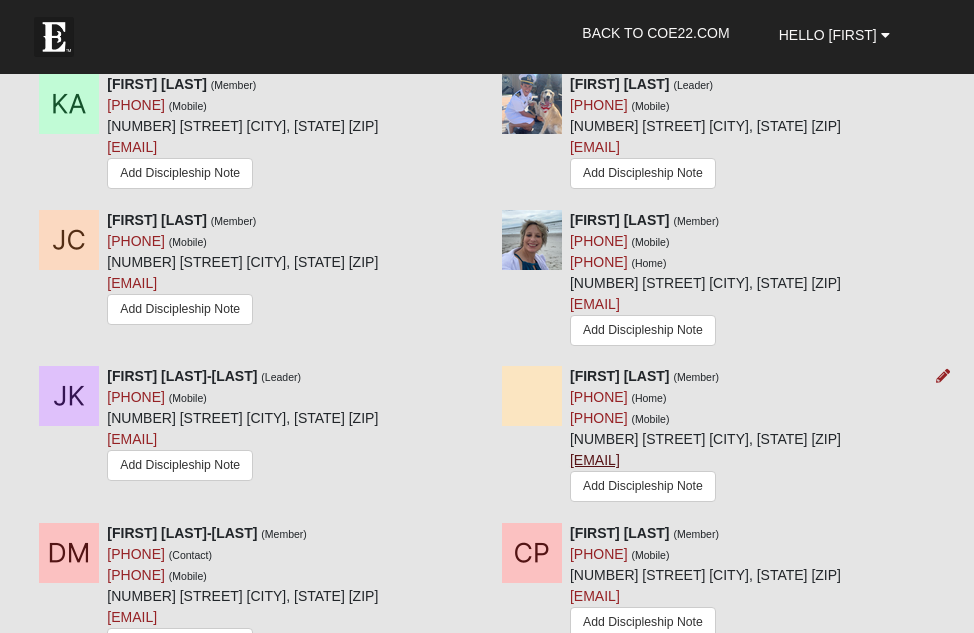 drag, startPoint x: 727, startPoint y: 460, endPoint x: 571, endPoint y: 466, distance: 156.11534 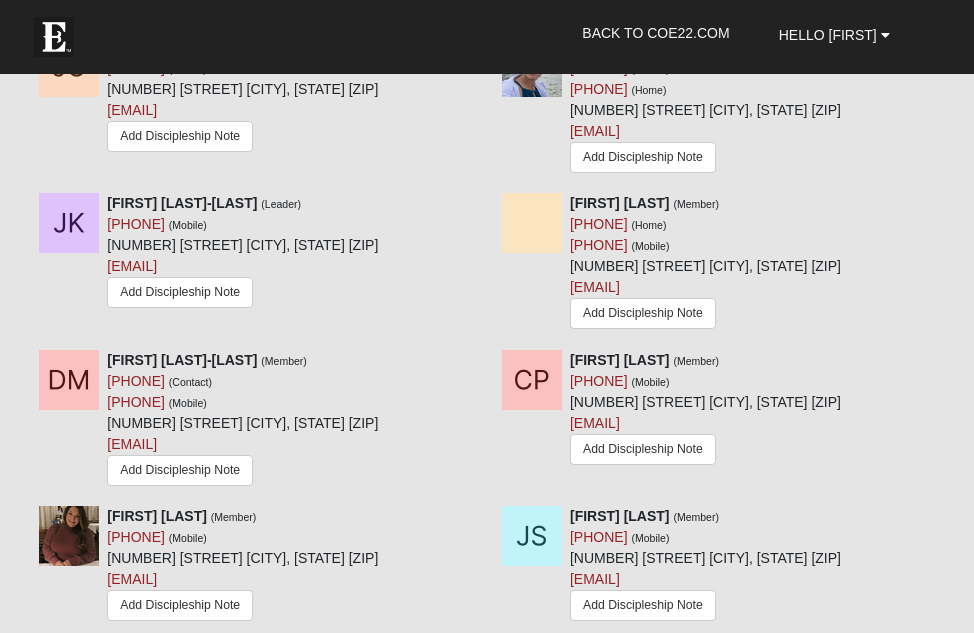 scroll, scrollTop: 1411, scrollLeft: 0, axis: vertical 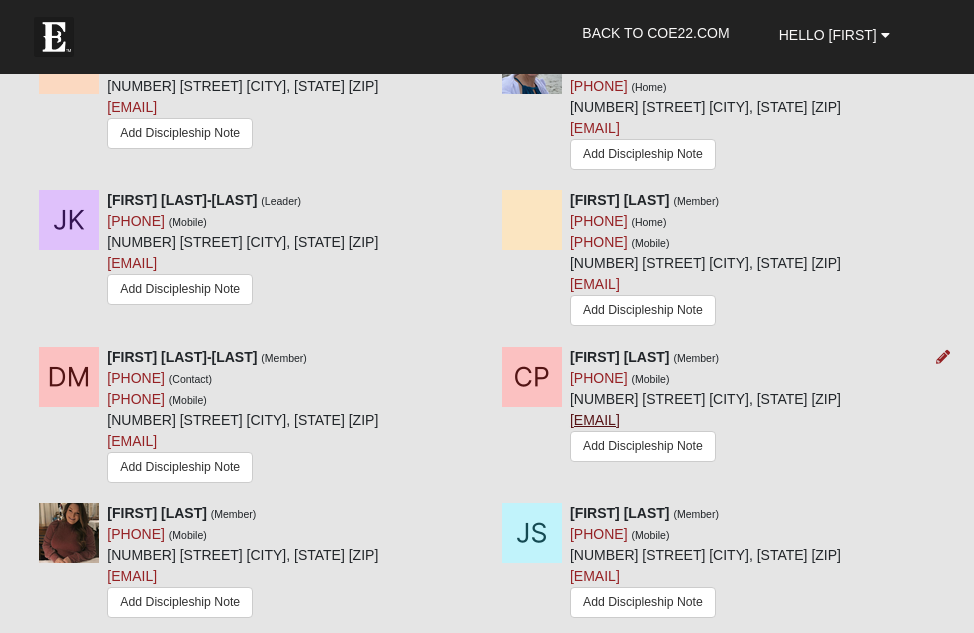 drag, startPoint x: 768, startPoint y: 419, endPoint x: 573, endPoint y: 419, distance: 195 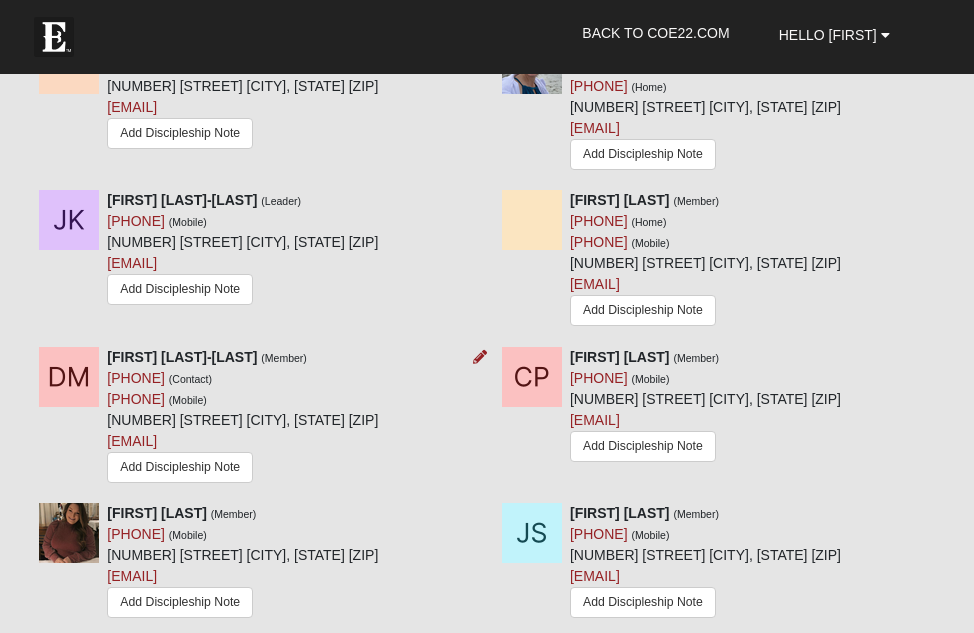 drag, startPoint x: 104, startPoint y: 436, endPoint x: 269, endPoint y: 434, distance: 165.01212 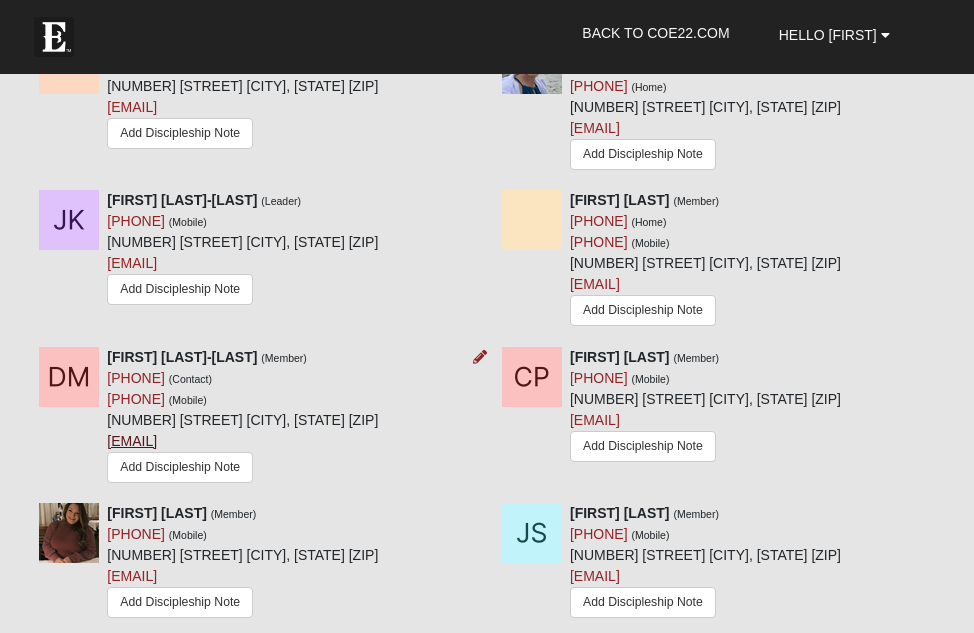drag, startPoint x: 260, startPoint y: 440, endPoint x: 107, endPoint y: 446, distance: 153.1176 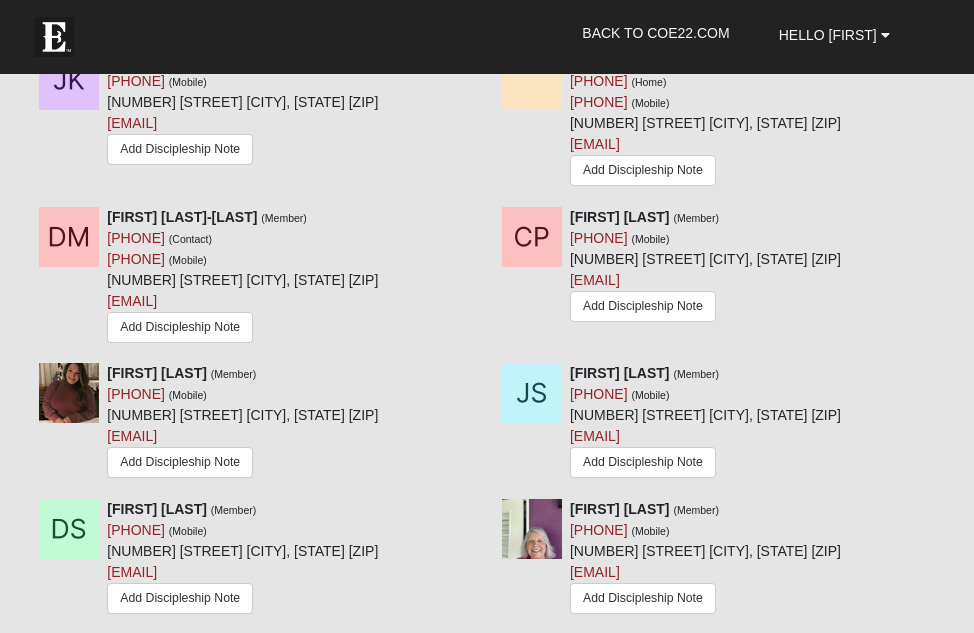 scroll, scrollTop: 1552, scrollLeft: 0, axis: vertical 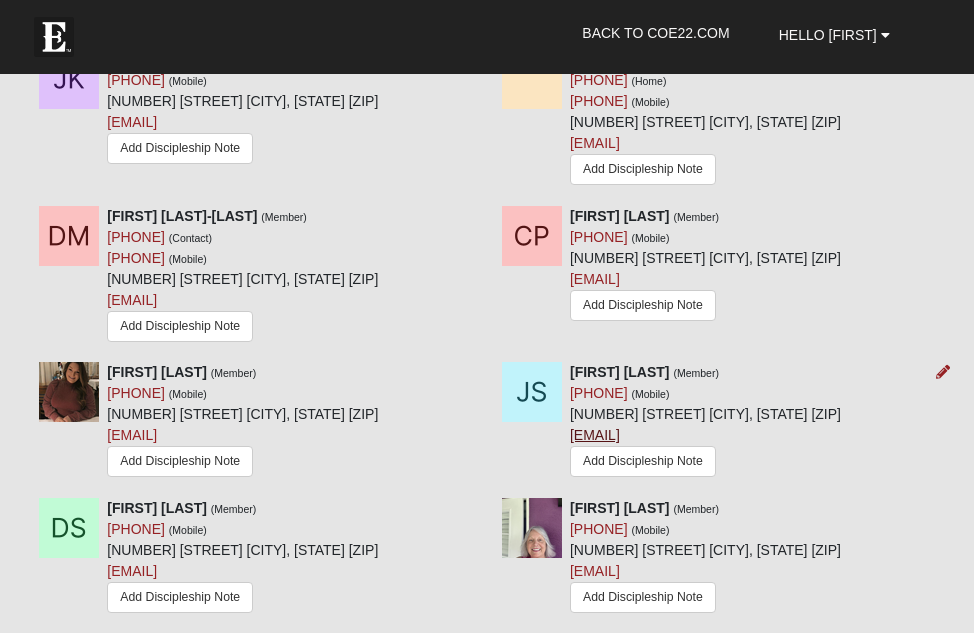 drag, startPoint x: 702, startPoint y: 435, endPoint x: 569, endPoint y: 432, distance: 133.03383 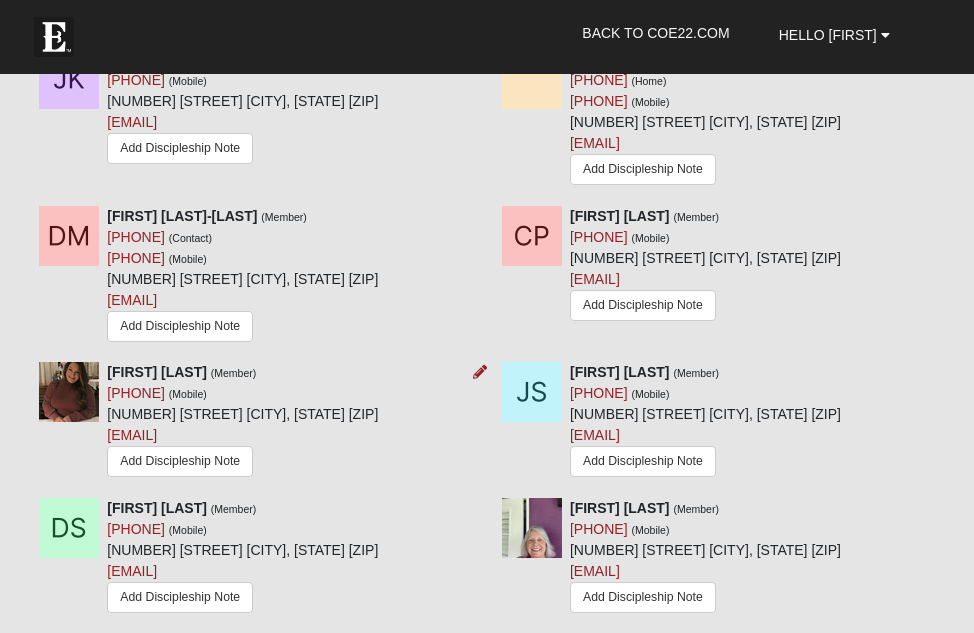 drag, startPoint x: 101, startPoint y: 435, endPoint x: 255, endPoint y: 433, distance: 154.01299 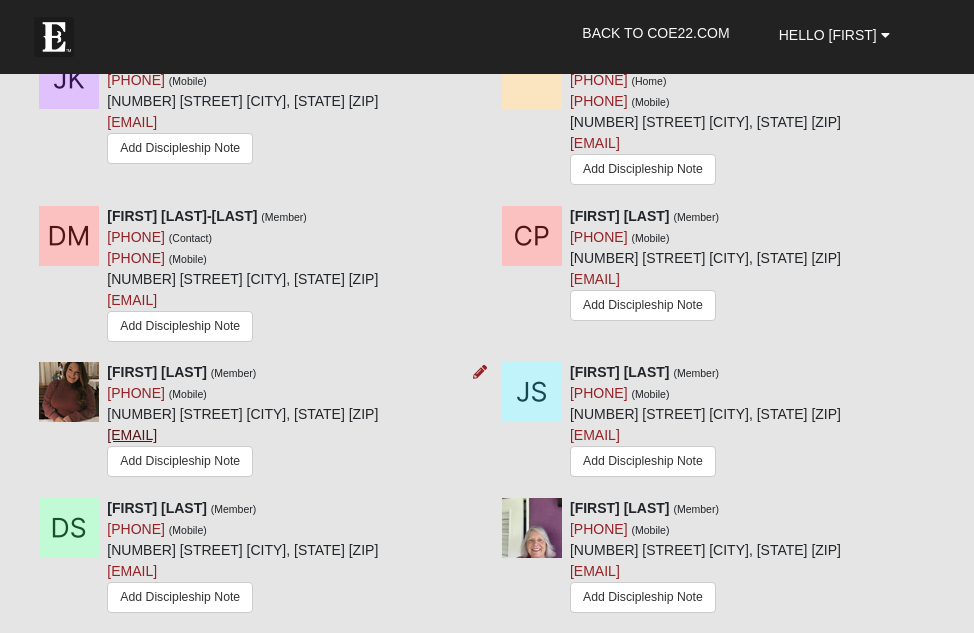 drag, startPoint x: 255, startPoint y: 433, endPoint x: 107, endPoint y: 433, distance: 148 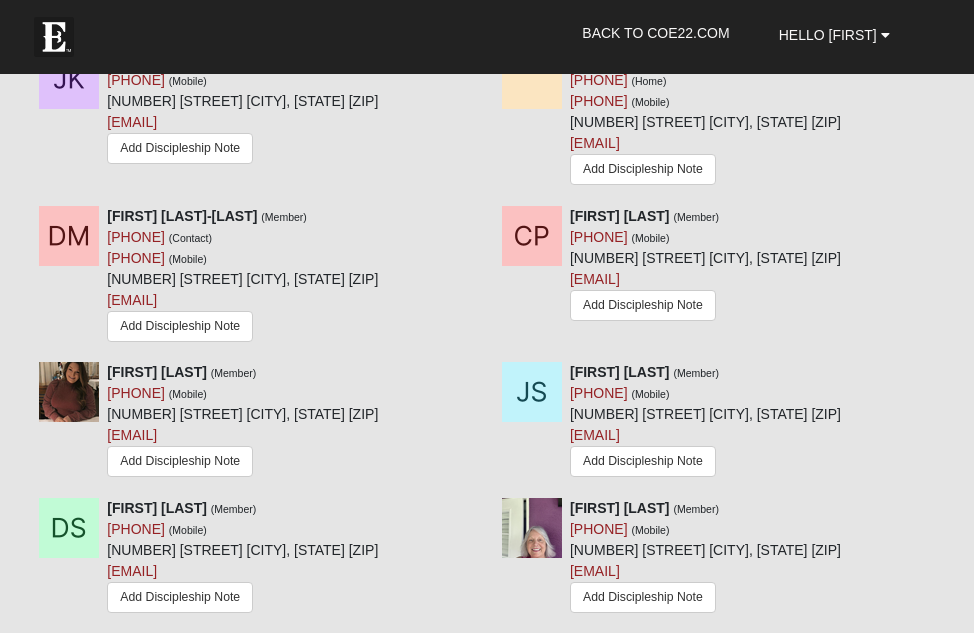 scroll, scrollTop: 1652, scrollLeft: 0, axis: vertical 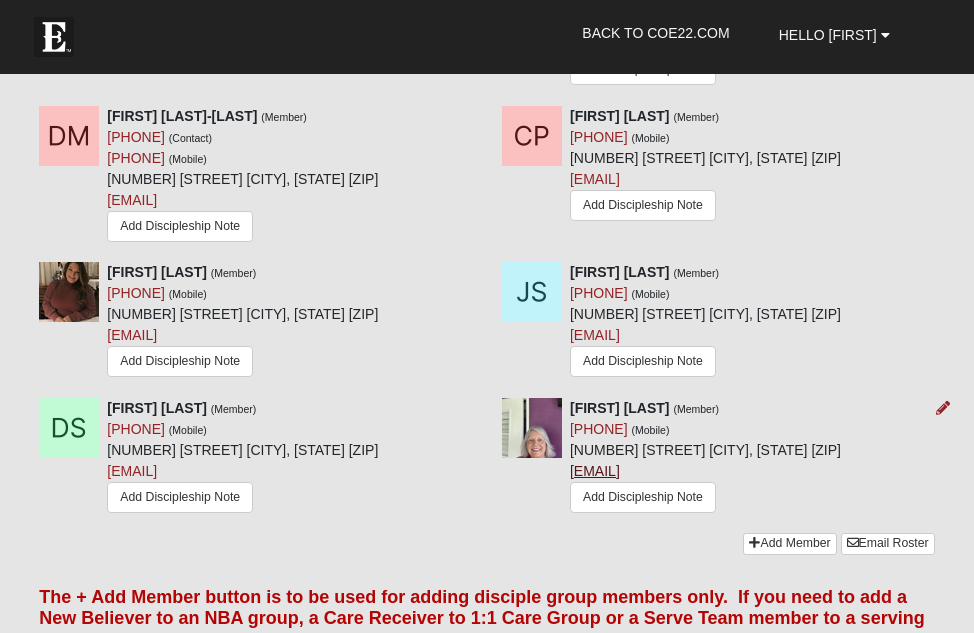 drag, startPoint x: 639, startPoint y: 532, endPoint x: 504, endPoint y: 531, distance: 135.00371 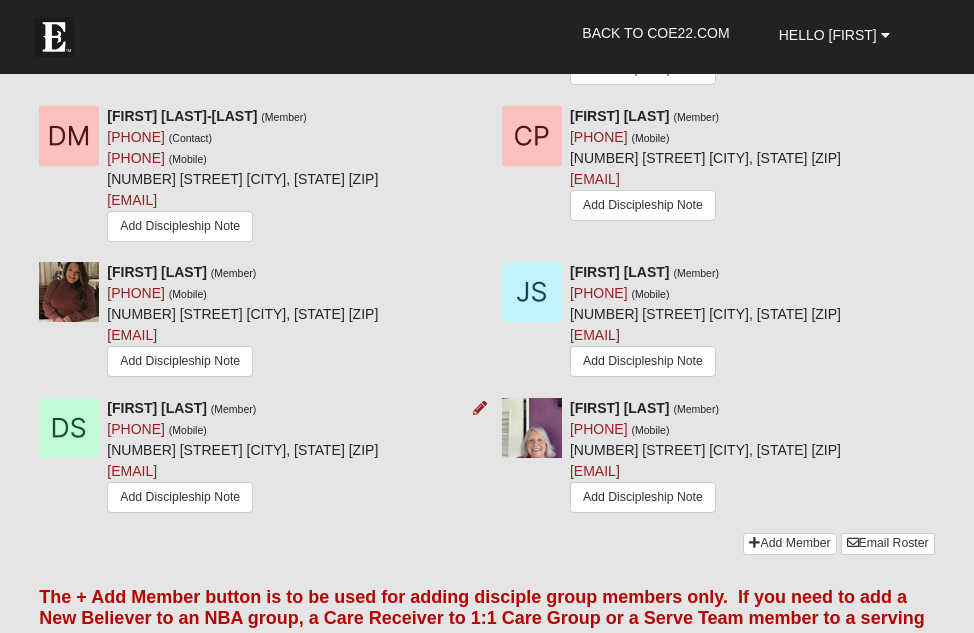 click on "[FIRST] [LAST]
(Member)
(909) 702-0931    (Mobile)
[NUMBER] [STREET]
[CITY], [STATE] [ZIP]
[EMAIL]
Add Discipleship Note" at bounding box center [242, 458] 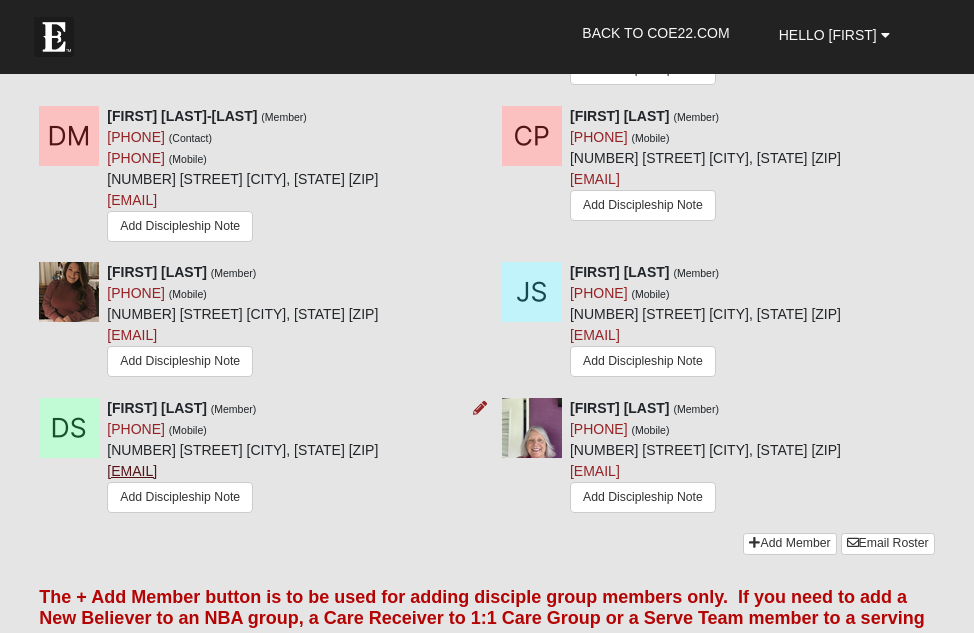 drag, startPoint x: 252, startPoint y: 469, endPoint x: 108, endPoint y: 474, distance: 144.08678 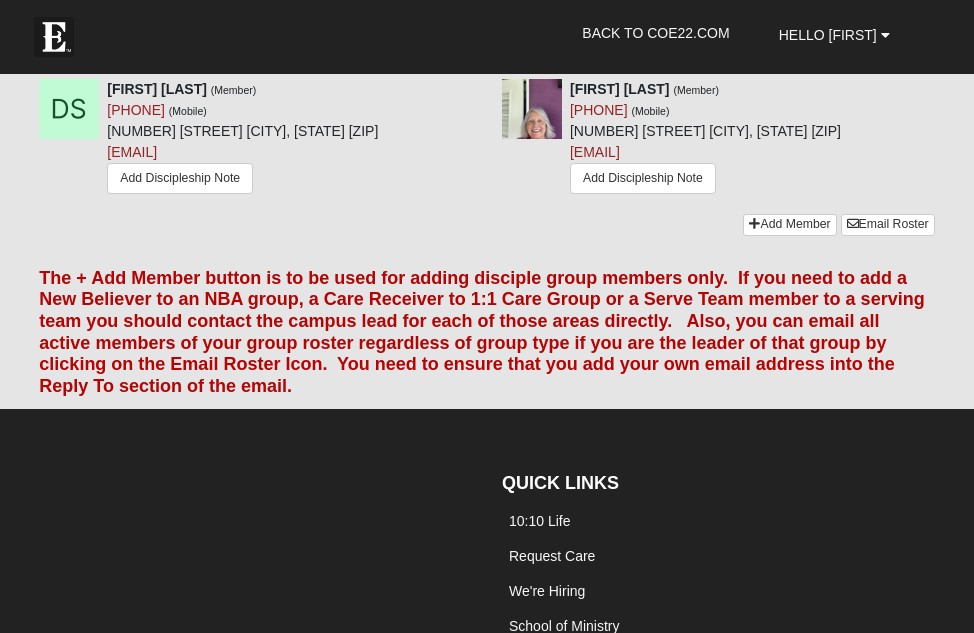 scroll, scrollTop: 2029, scrollLeft: 0, axis: vertical 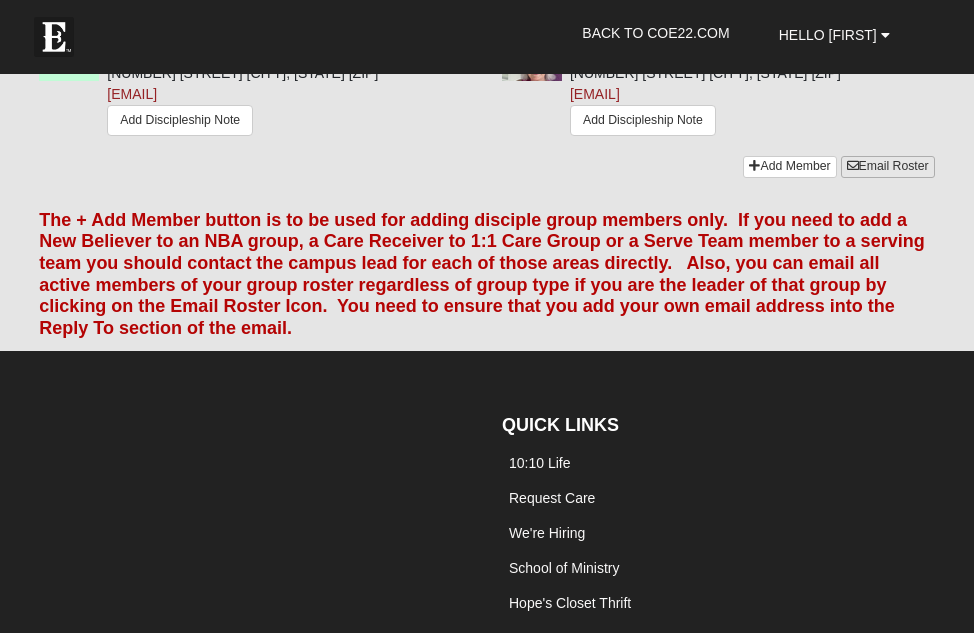 click on "Email Roster" at bounding box center (888, 166) 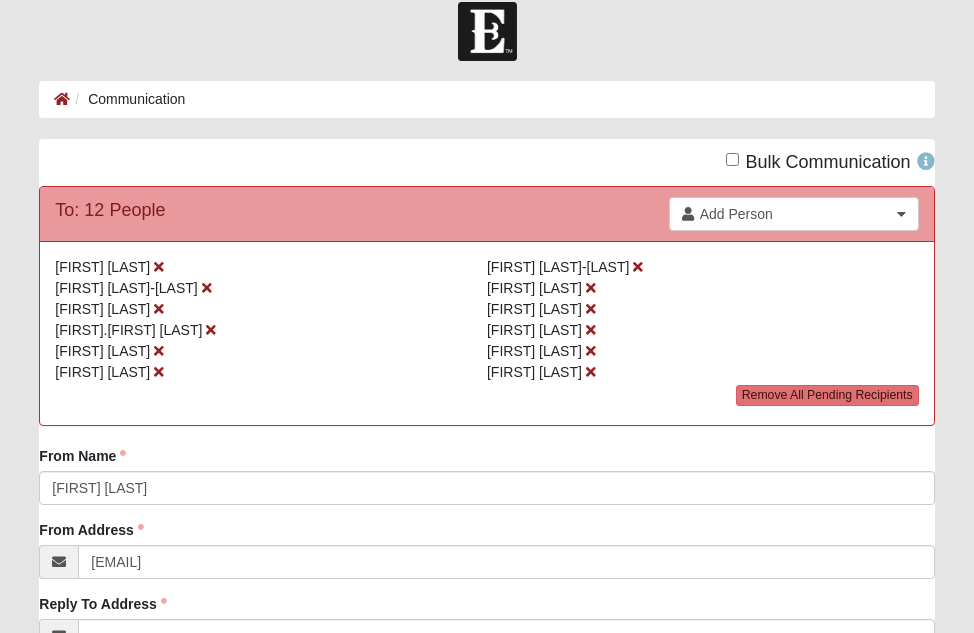 scroll, scrollTop: 21, scrollLeft: 0, axis: vertical 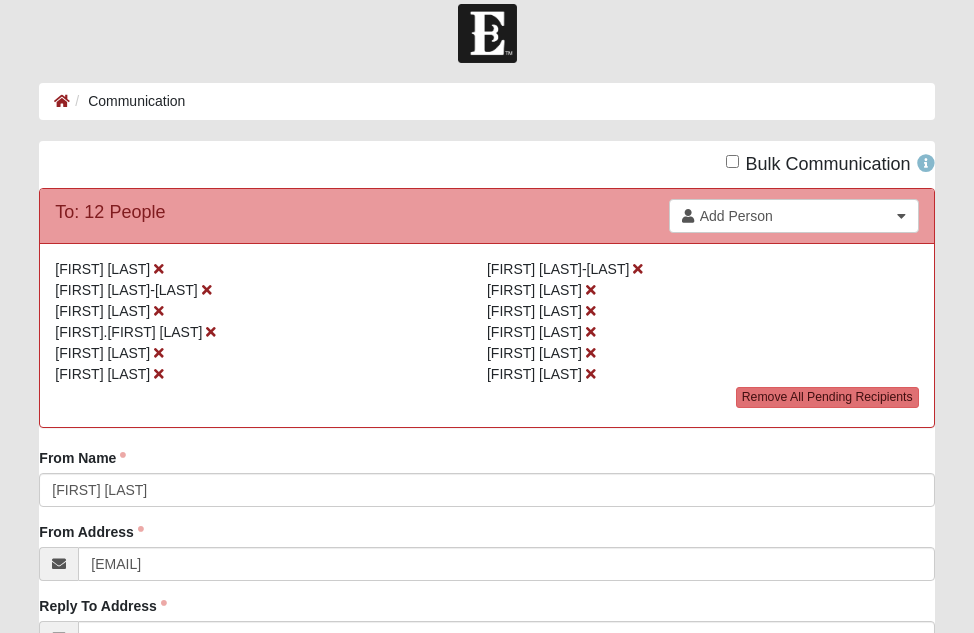 click on "Add Person" at bounding box center (795, 216) 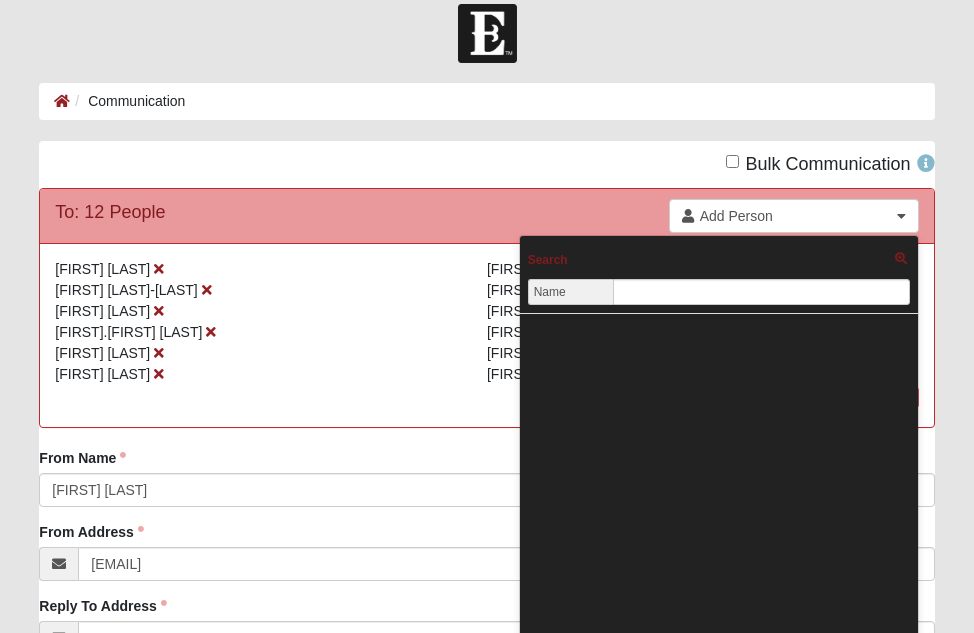 click on "[FIRST] [LAST]
[FIRST] [LAST]-[LAST]
[FIRST] [LAST]-[LAST]
[FIRST] [LAST]
[FIRST] [LAST]
[FIRST] [LAST]
[FIRST].[FIRST] [LAST]
[FIRST] [LAST]
[FIRST] [LAST]   [FIRST] [LAST]   [FIRST] [LAST]   [FIRST] [LAST]" at bounding box center (486, 335) 